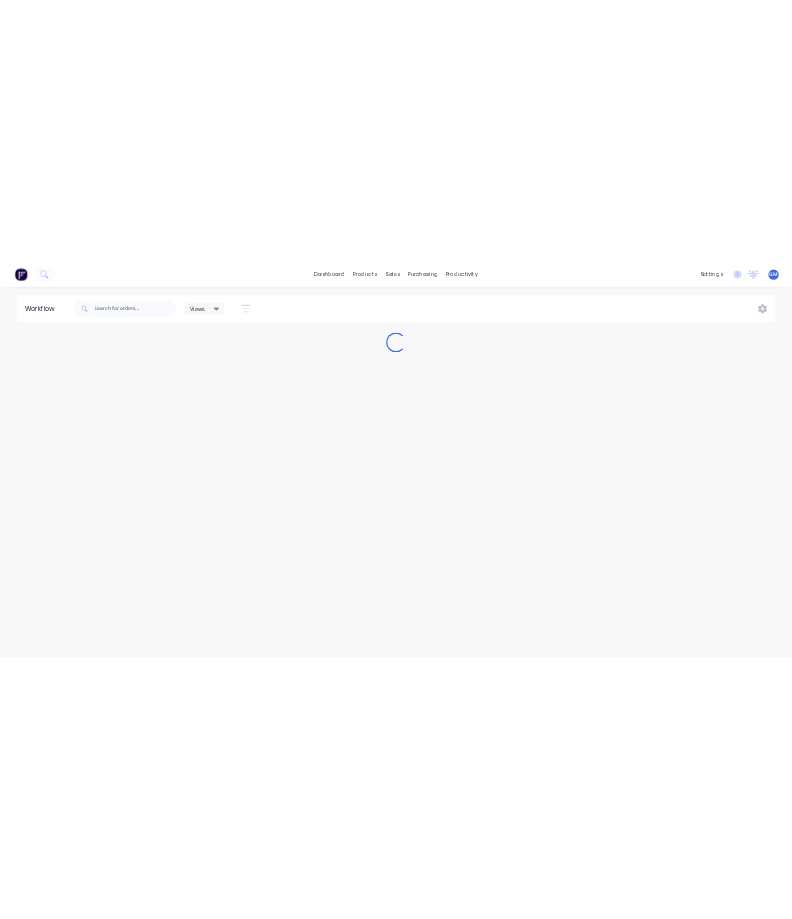 scroll, scrollTop: 0, scrollLeft: 0, axis: both 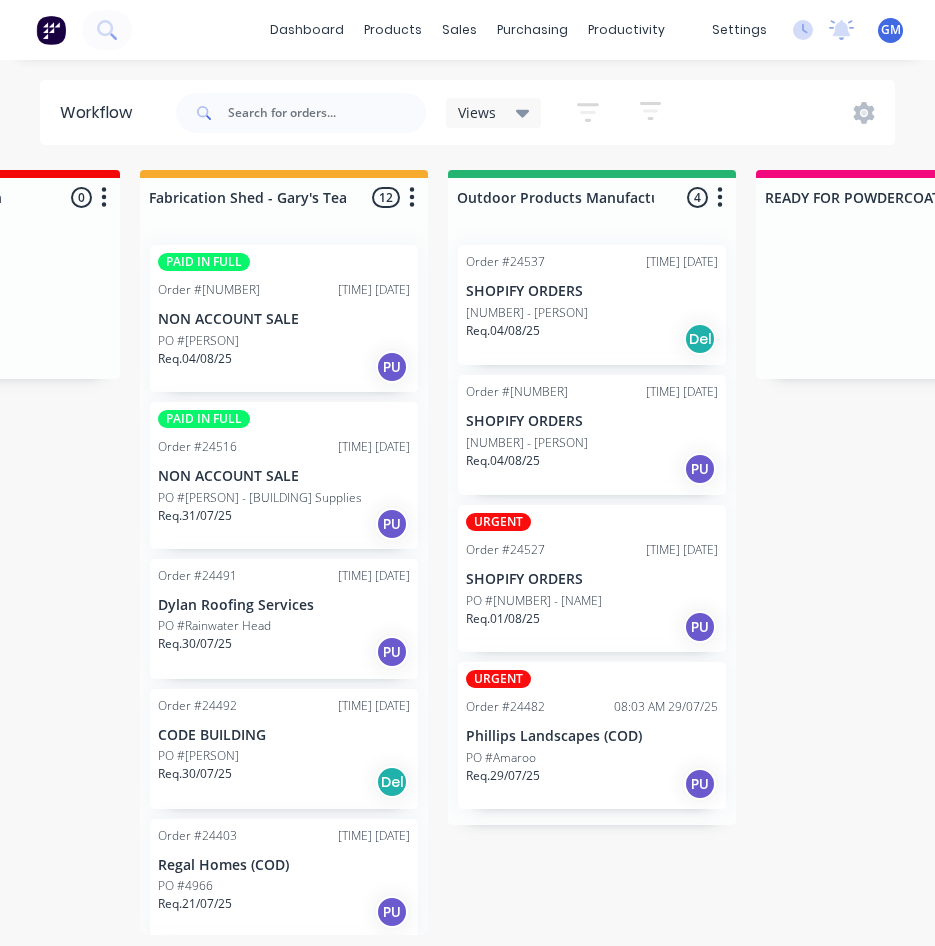 click on "PO #[NUMBER] - [NAME] [LAST]" at bounding box center (527, 443) 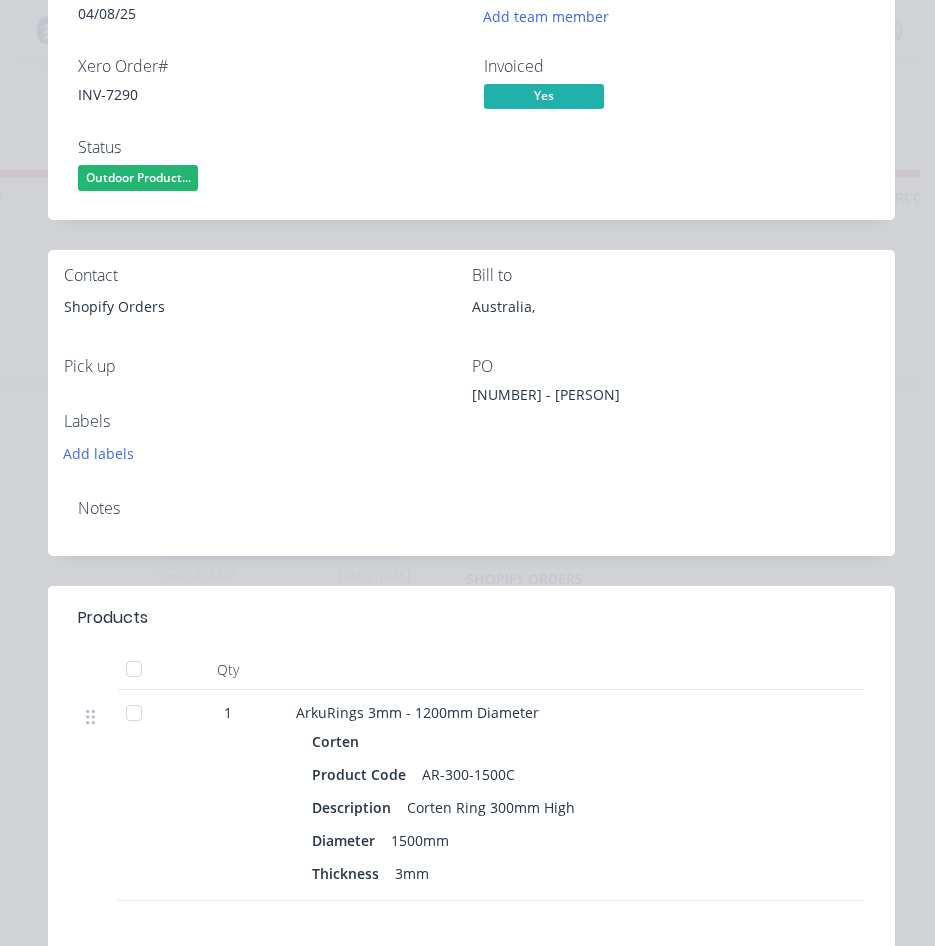 scroll, scrollTop: 0, scrollLeft: 0, axis: both 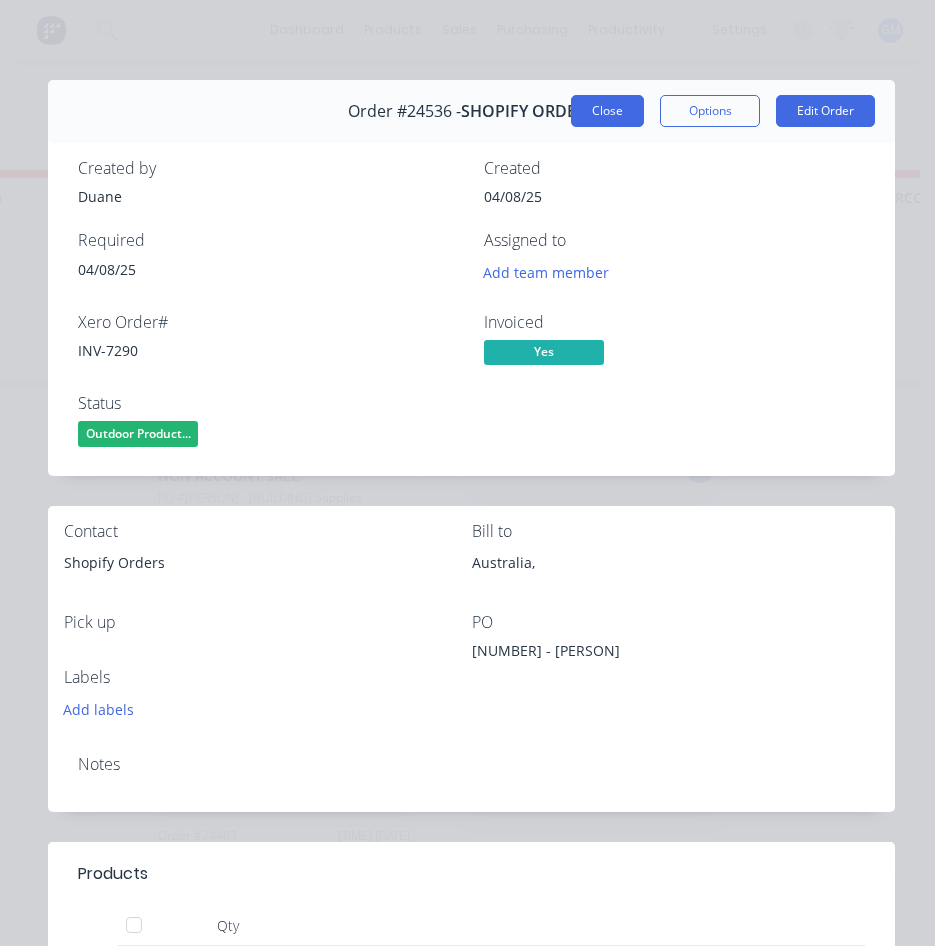 click on "Close" at bounding box center [607, 111] 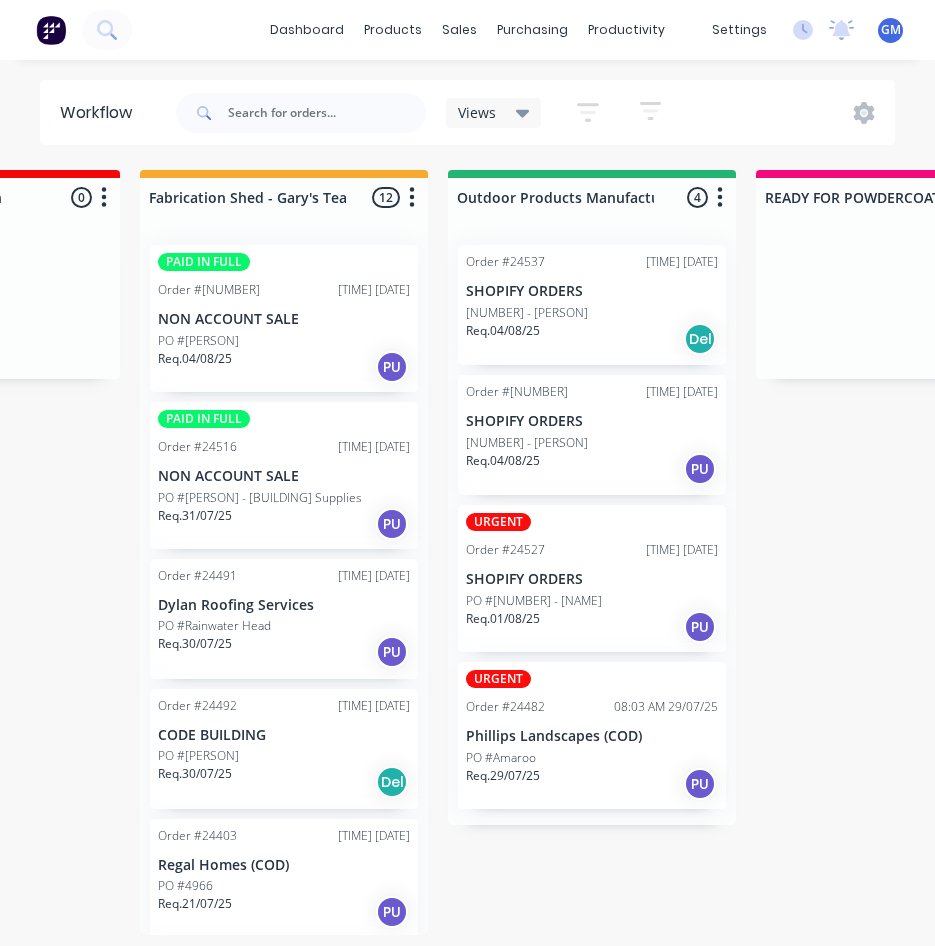 click on "PO #[NUMBER] - [NAME]" at bounding box center [527, 313] 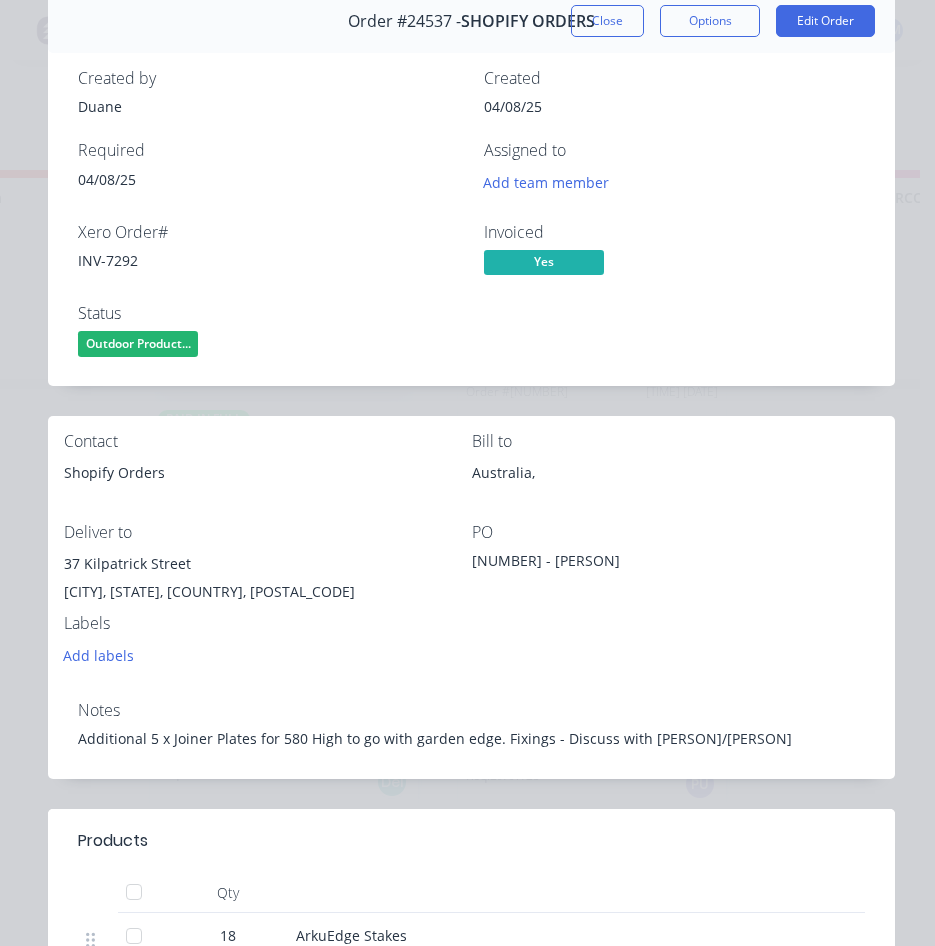 scroll, scrollTop: 0, scrollLeft: 0, axis: both 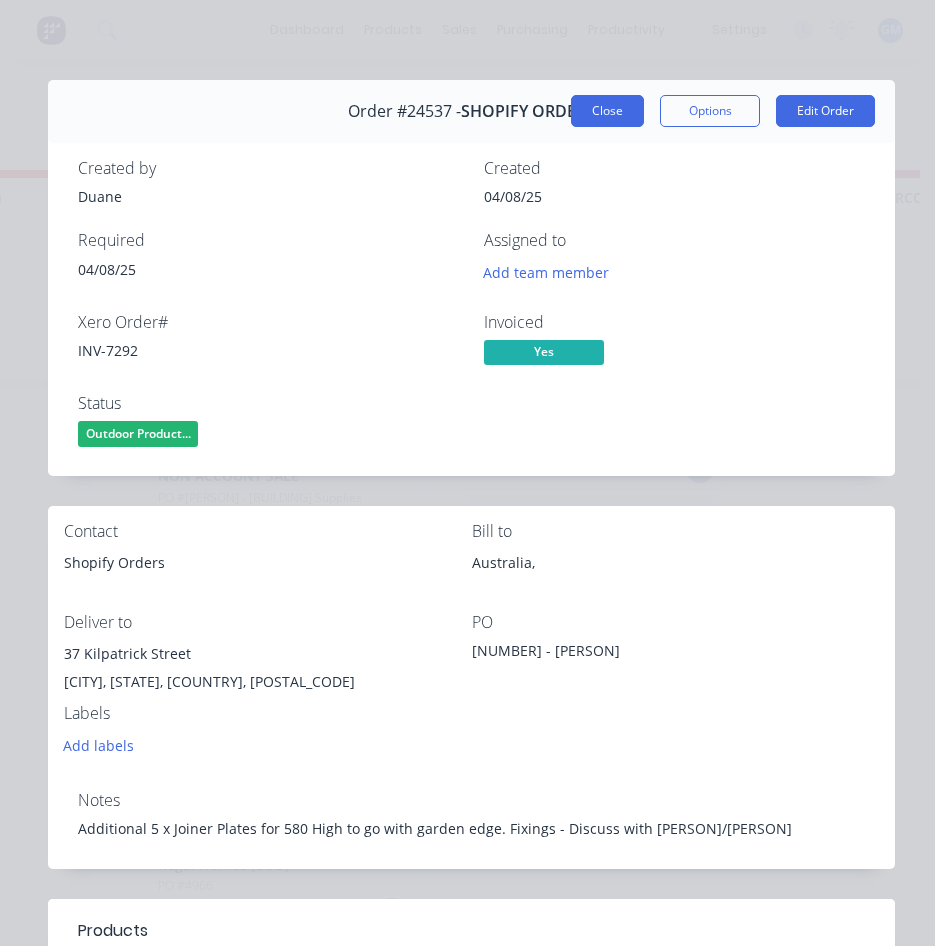click on "Close" at bounding box center [607, 111] 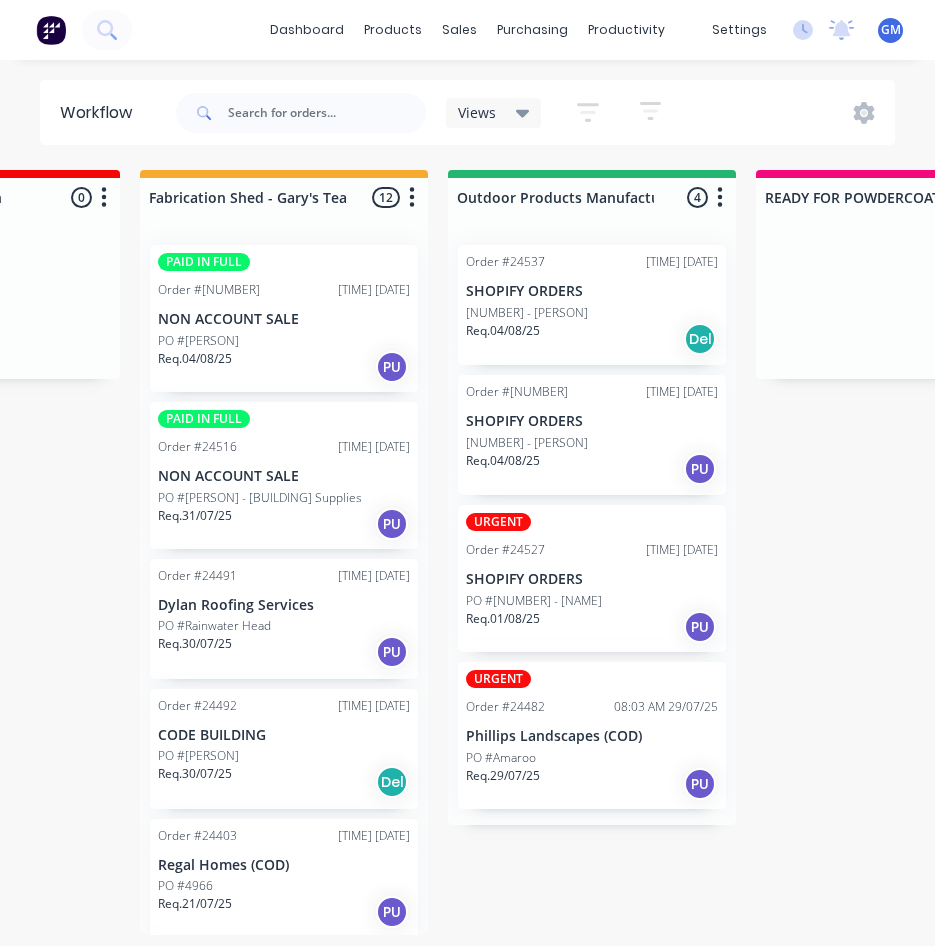 click on "PO #[NUMBER] - [NAME]" at bounding box center (527, 313) 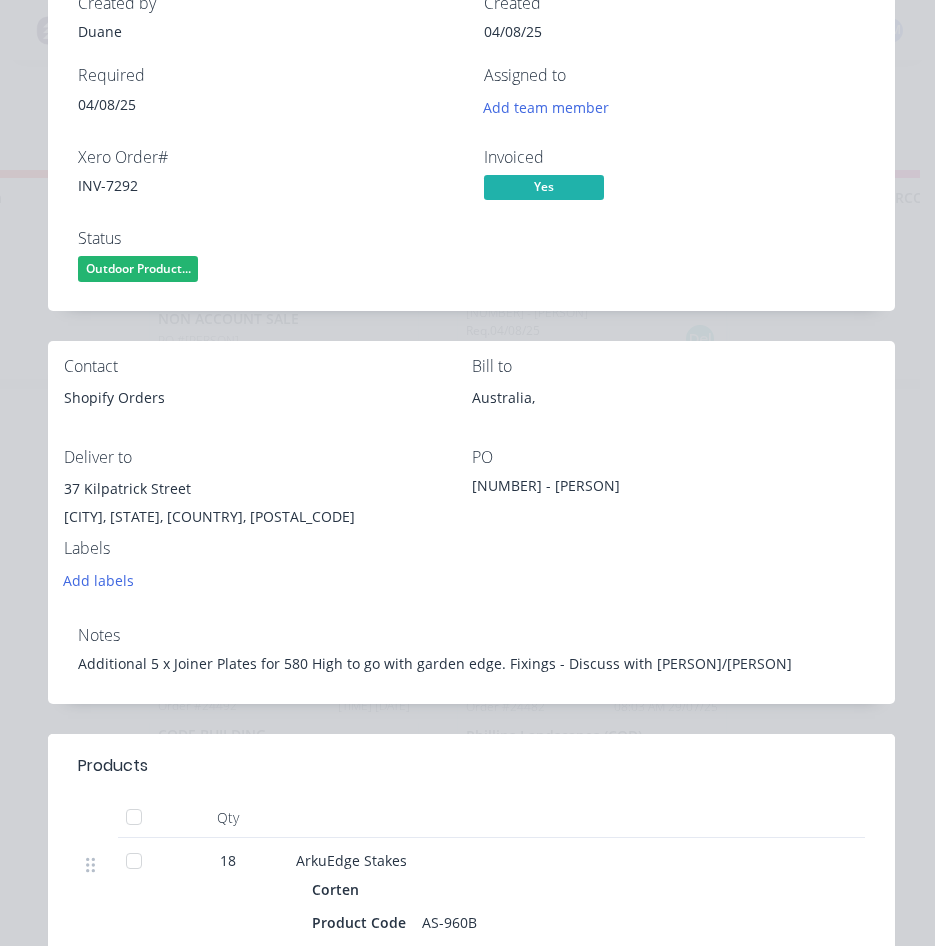 scroll, scrollTop: 0, scrollLeft: 0, axis: both 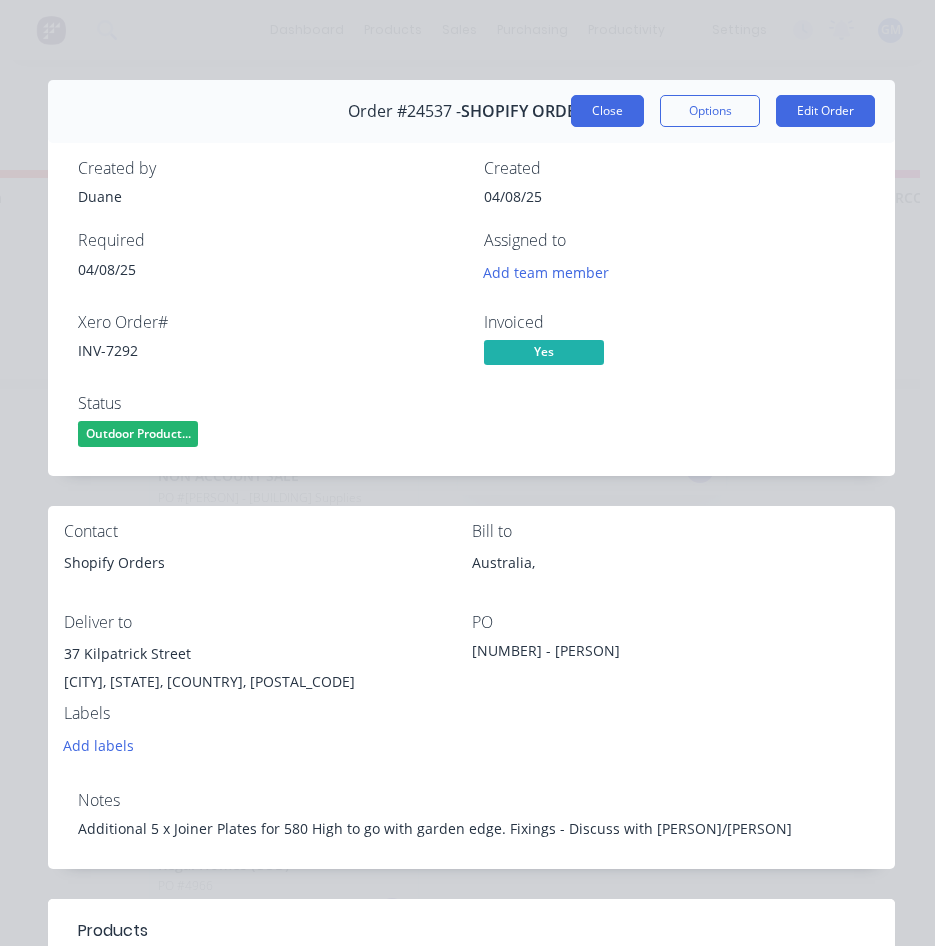 click on "Close" at bounding box center [607, 111] 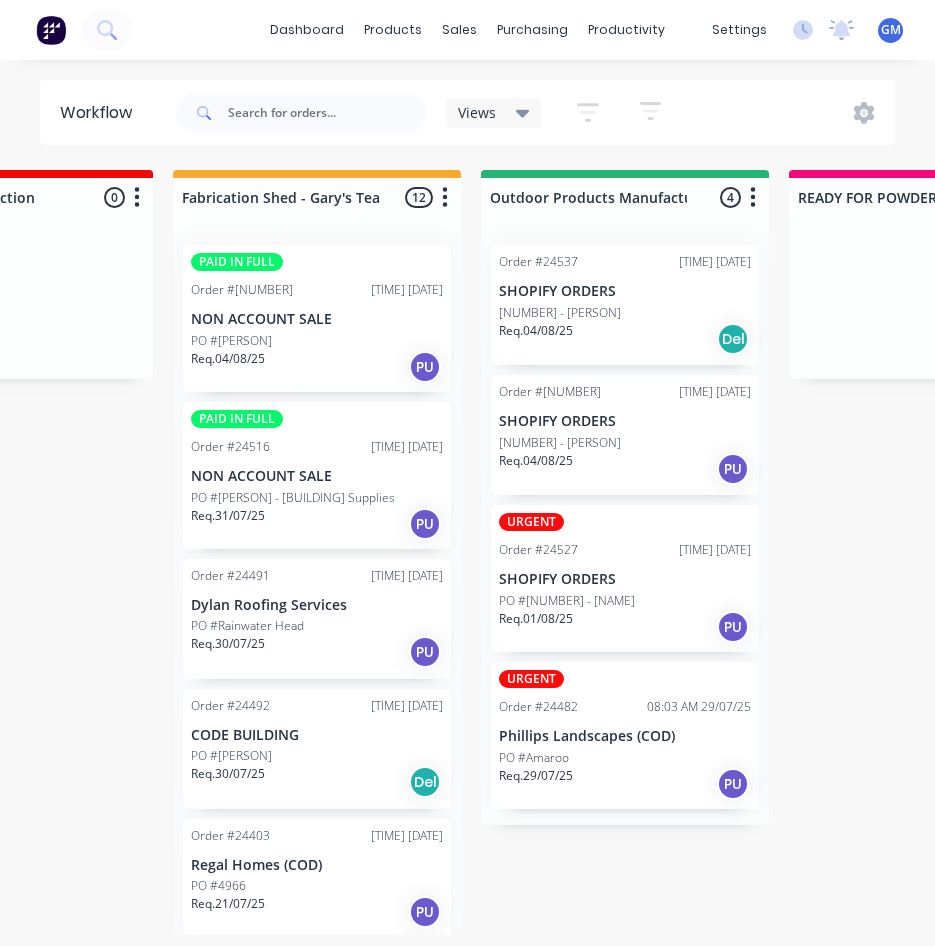 scroll, scrollTop: 0, scrollLeft: 462, axis: horizontal 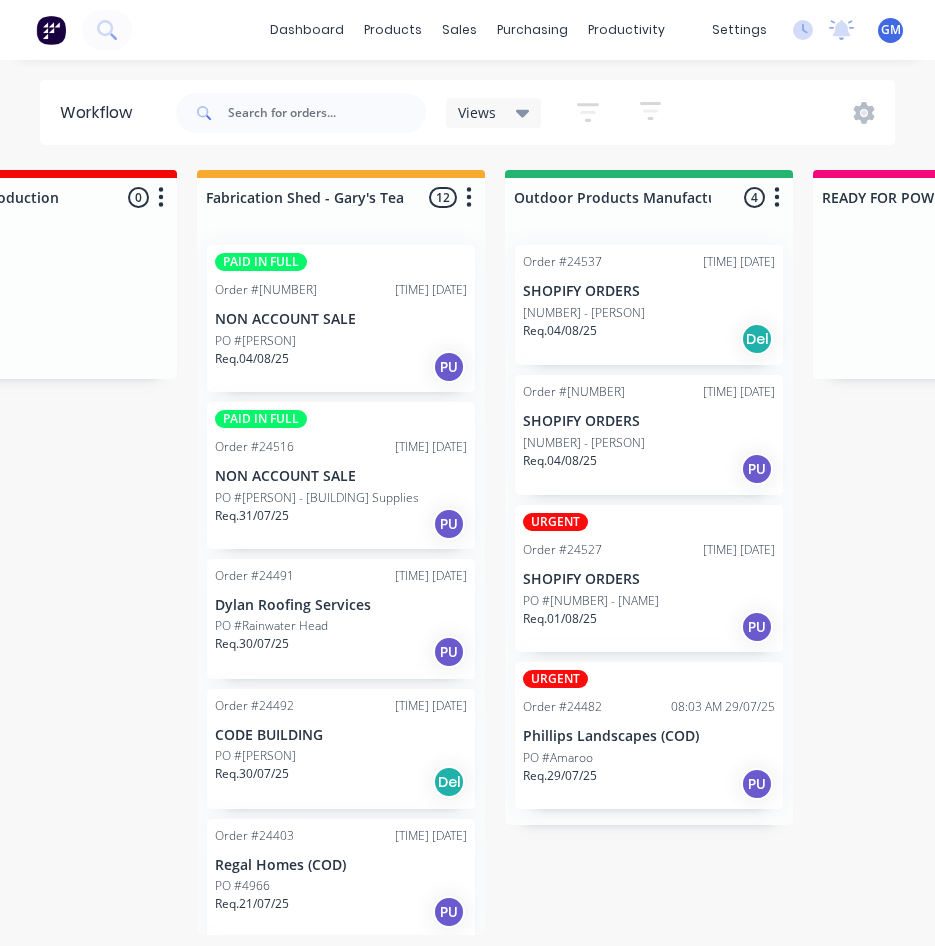 click on "PAID IN FULL Order #24516 02:11 PM 01/08/25 NON ACCOUNT SALE PO #Tom - Castle Building Supplies Req. 31/07/25 PU" at bounding box center [341, 475] 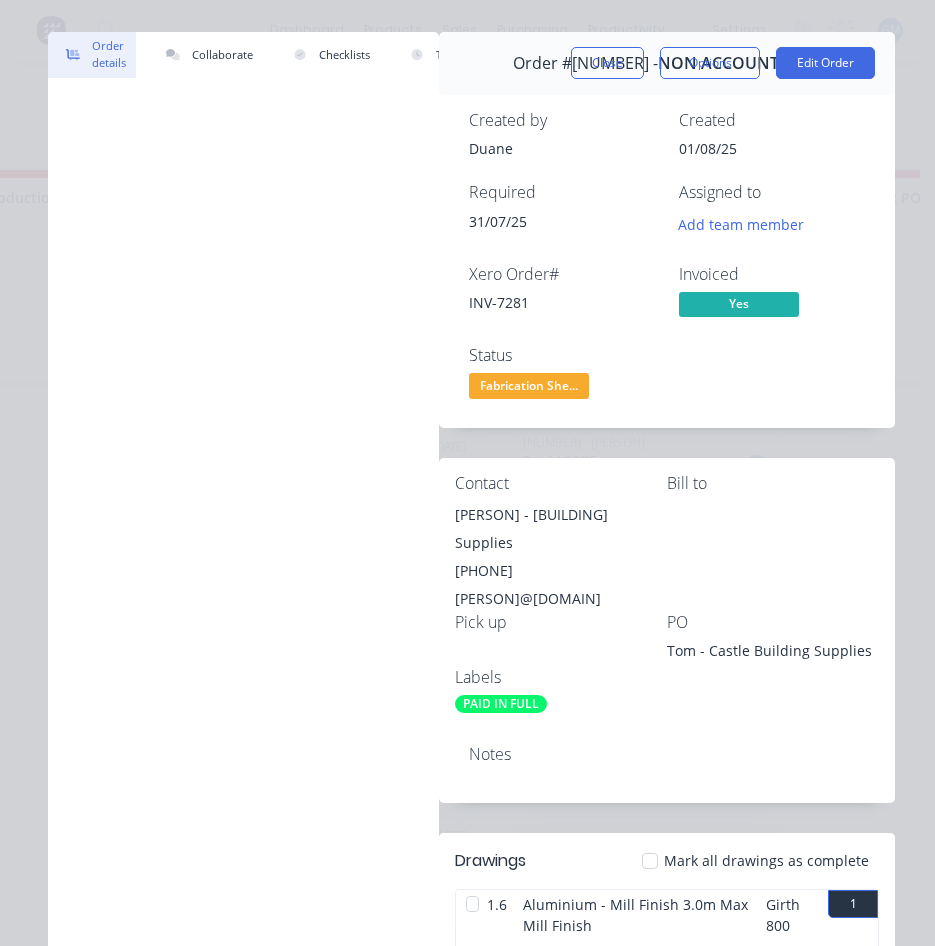 scroll, scrollTop: 0, scrollLeft: 0, axis: both 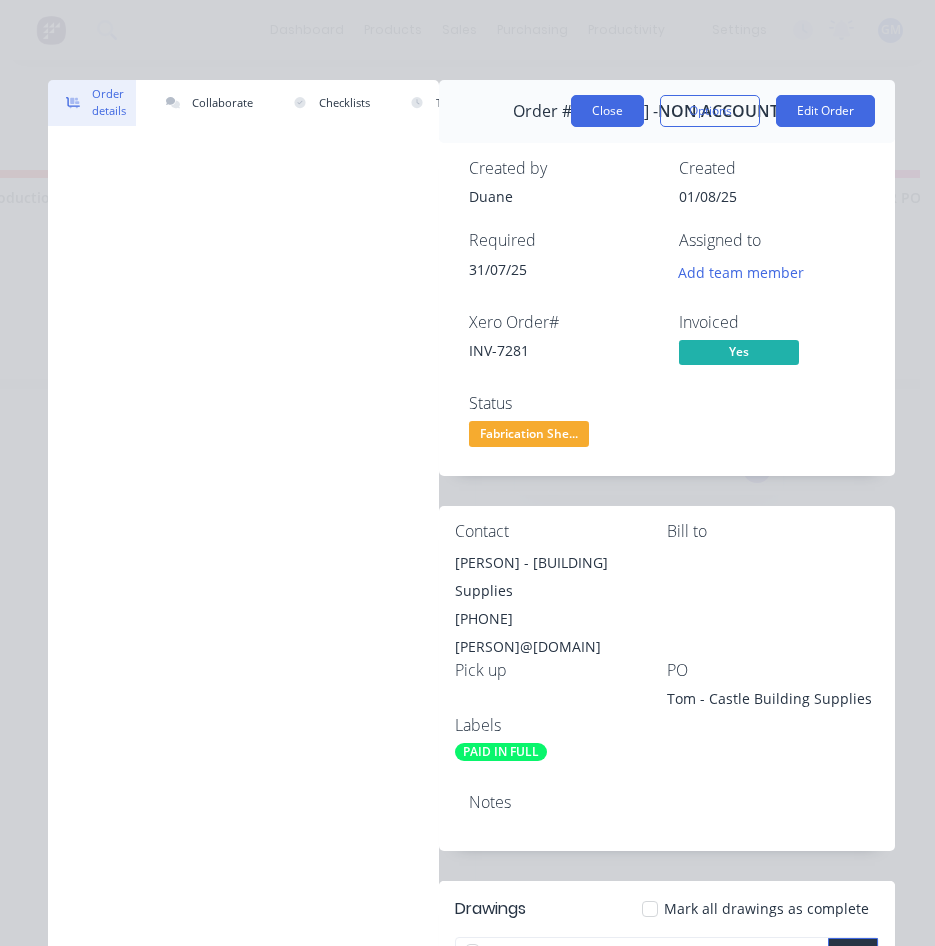 click on "Close" at bounding box center (607, 111) 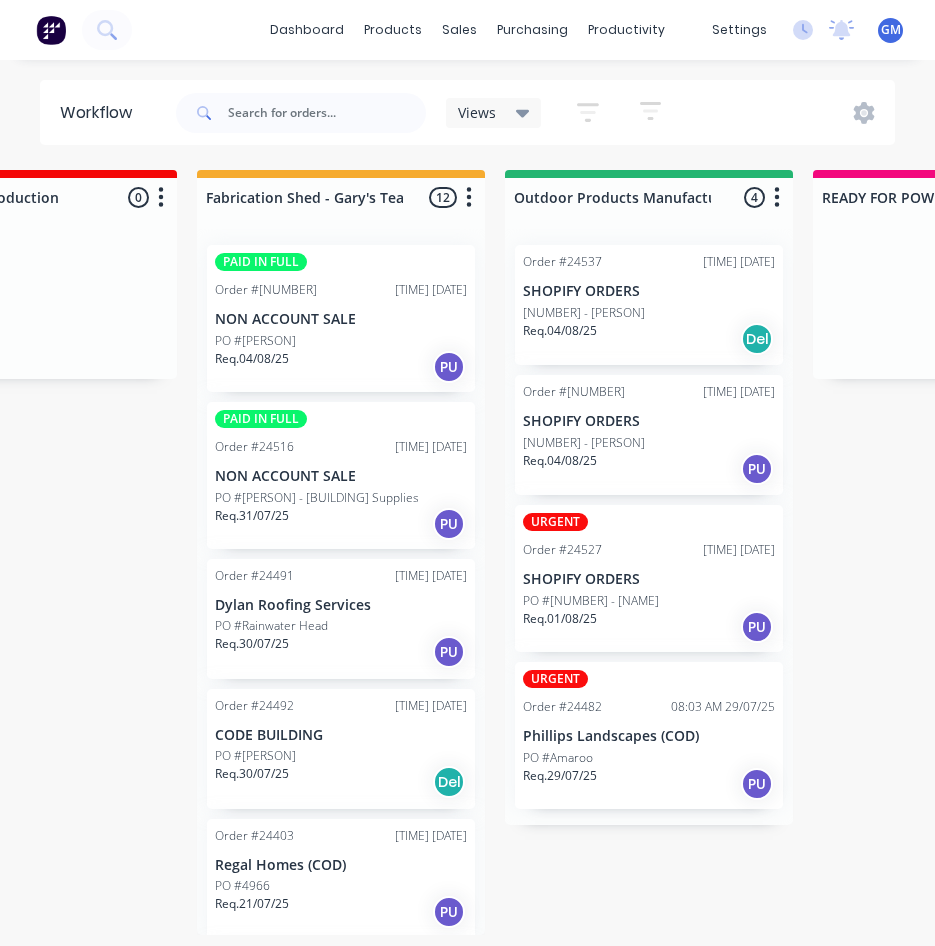 scroll, scrollTop: 4, scrollLeft: 0, axis: vertical 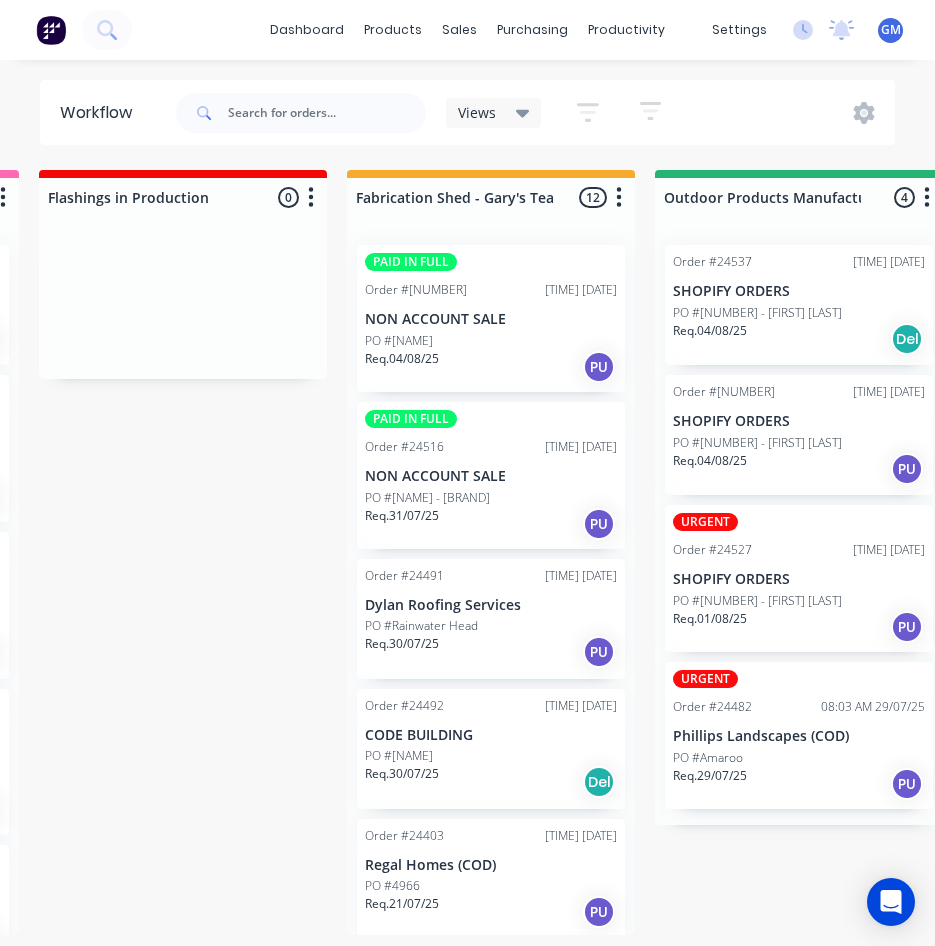 click on "NON ACCOUNT SALE" at bounding box center [491, 319] 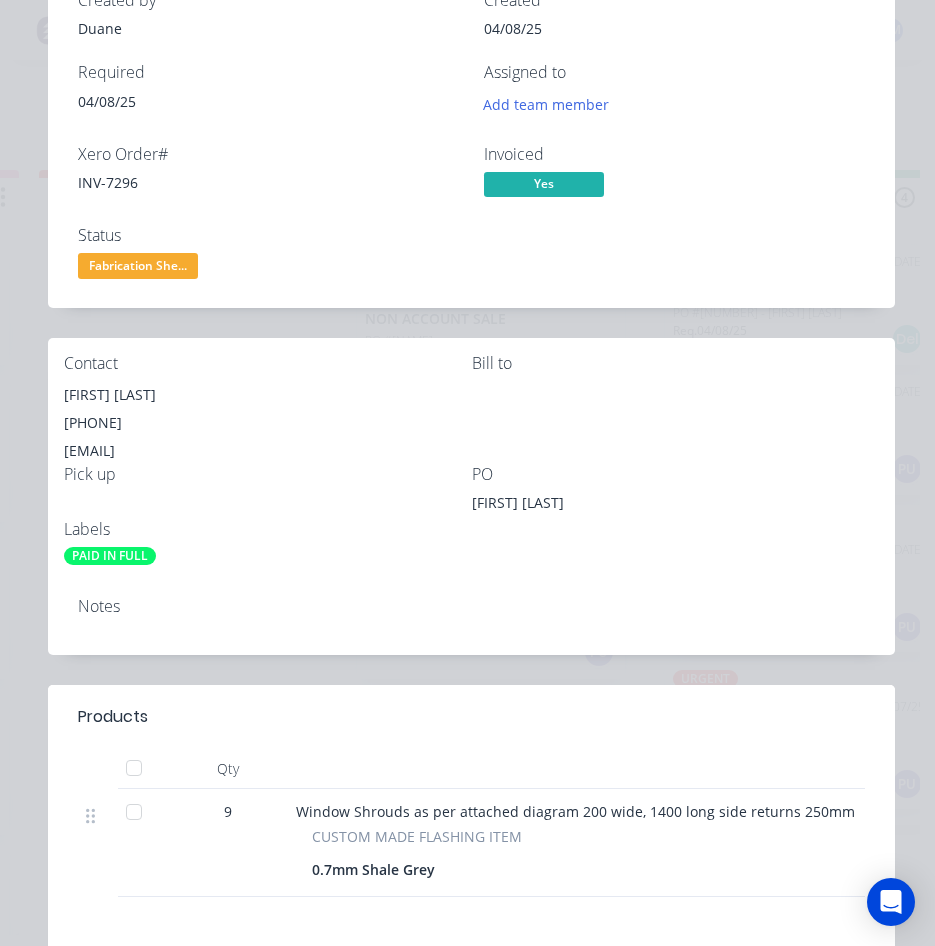 scroll, scrollTop: 200, scrollLeft: 0, axis: vertical 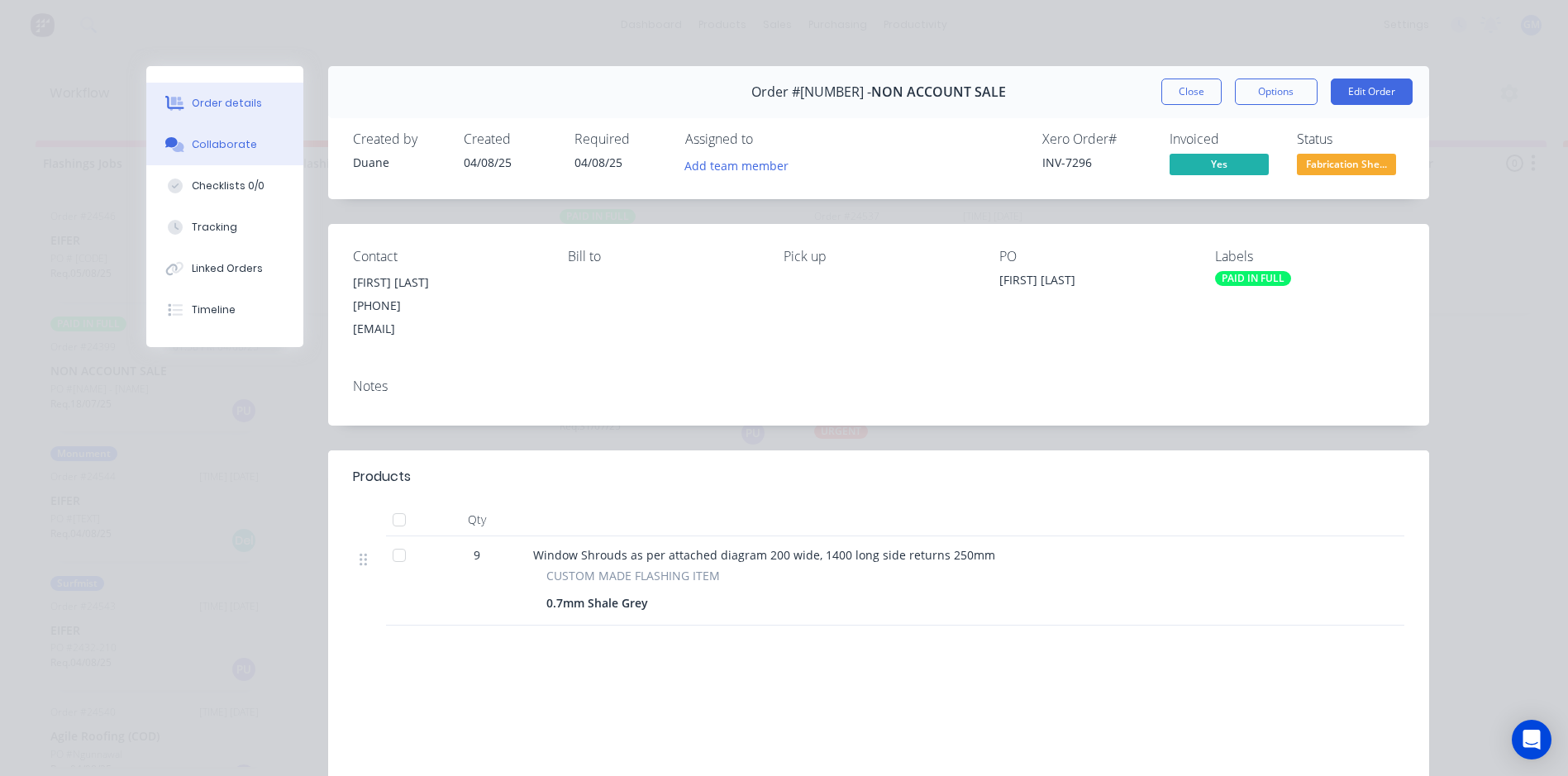 click on "Collaborate" at bounding box center (224, 145) 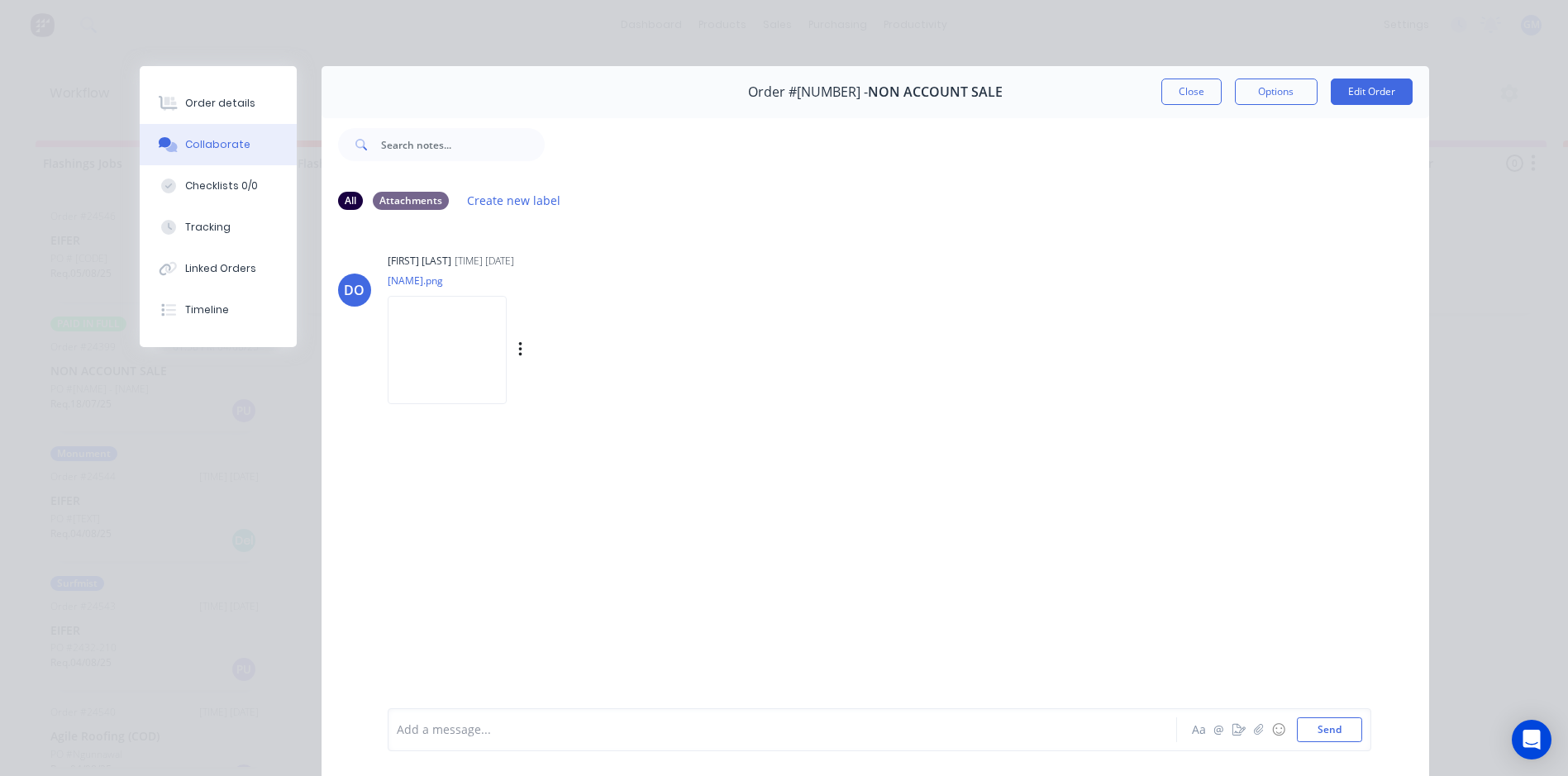 click at bounding box center [447, 350] 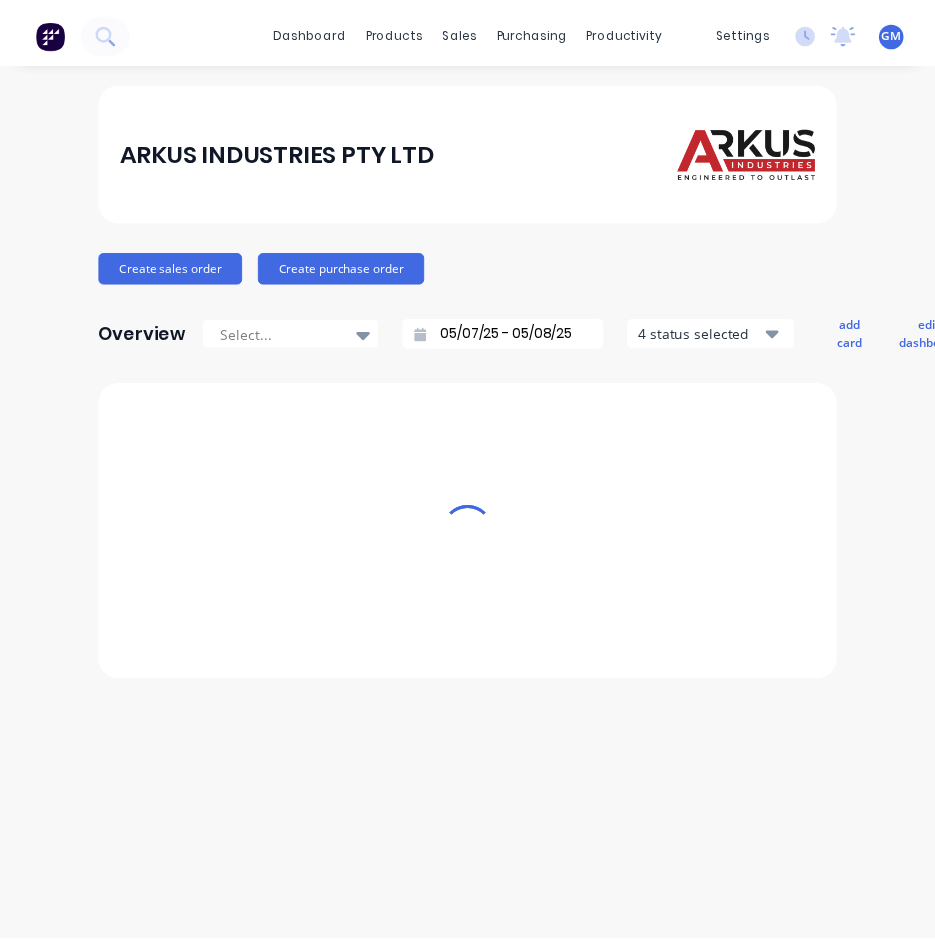 scroll, scrollTop: 0, scrollLeft: 0, axis: both 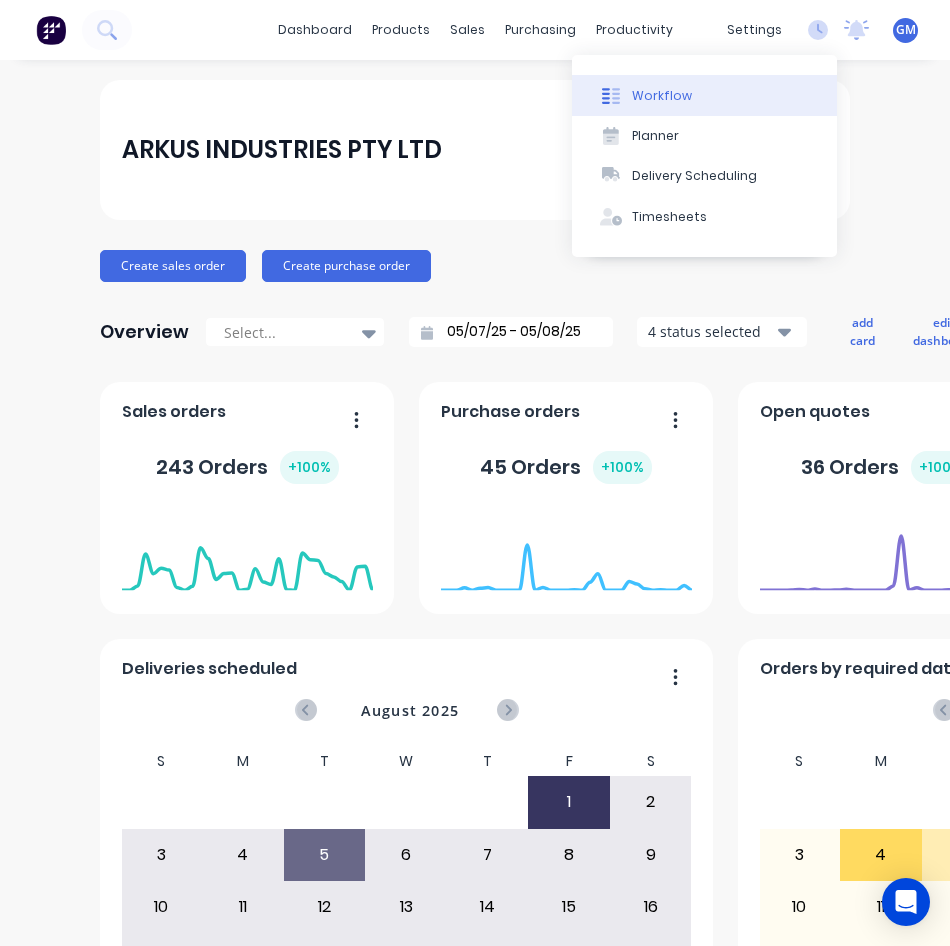 click on "Workflow" at bounding box center [662, 96] 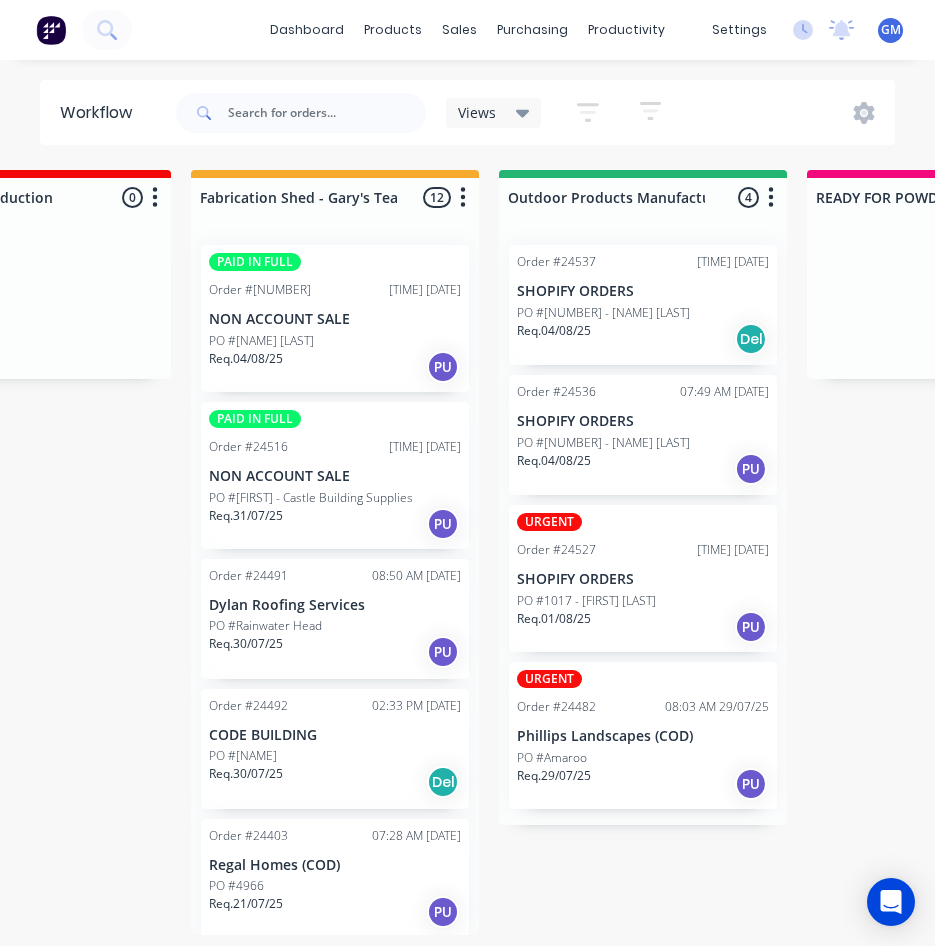 scroll, scrollTop: 0, scrollLeft: 407, axis: horizontal 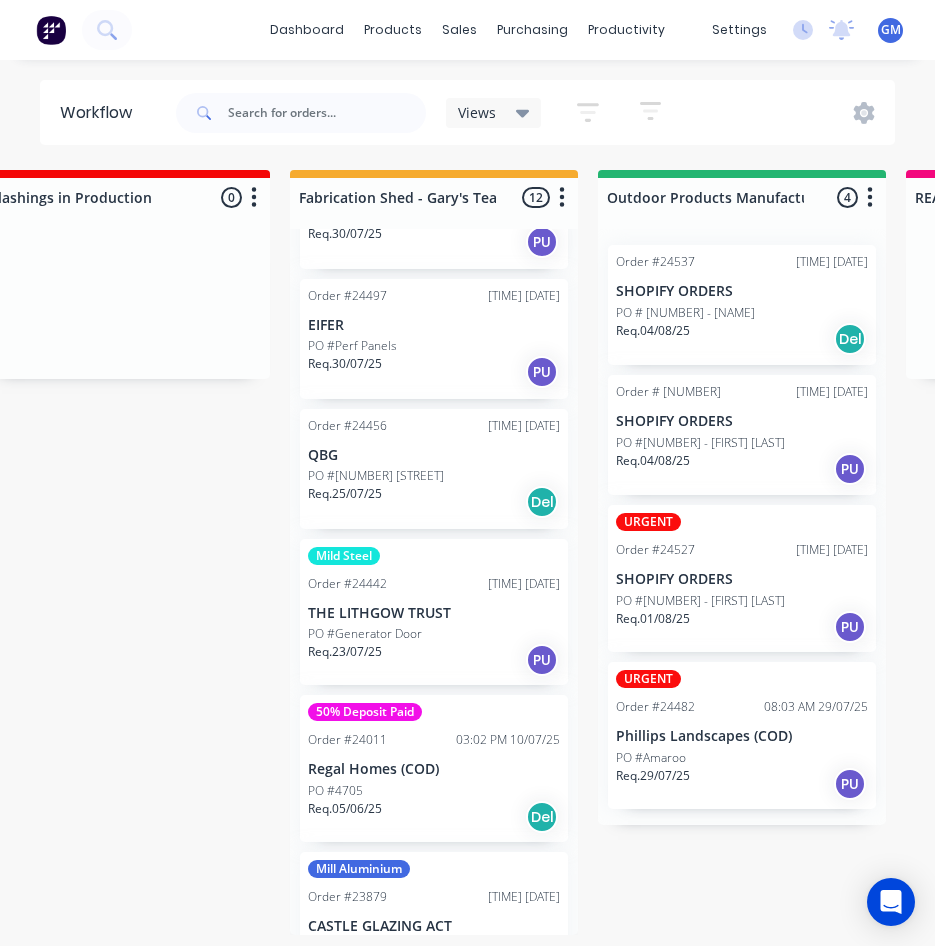 click on "THE LITHGOW TRUST" at bounding box center [434, 613] 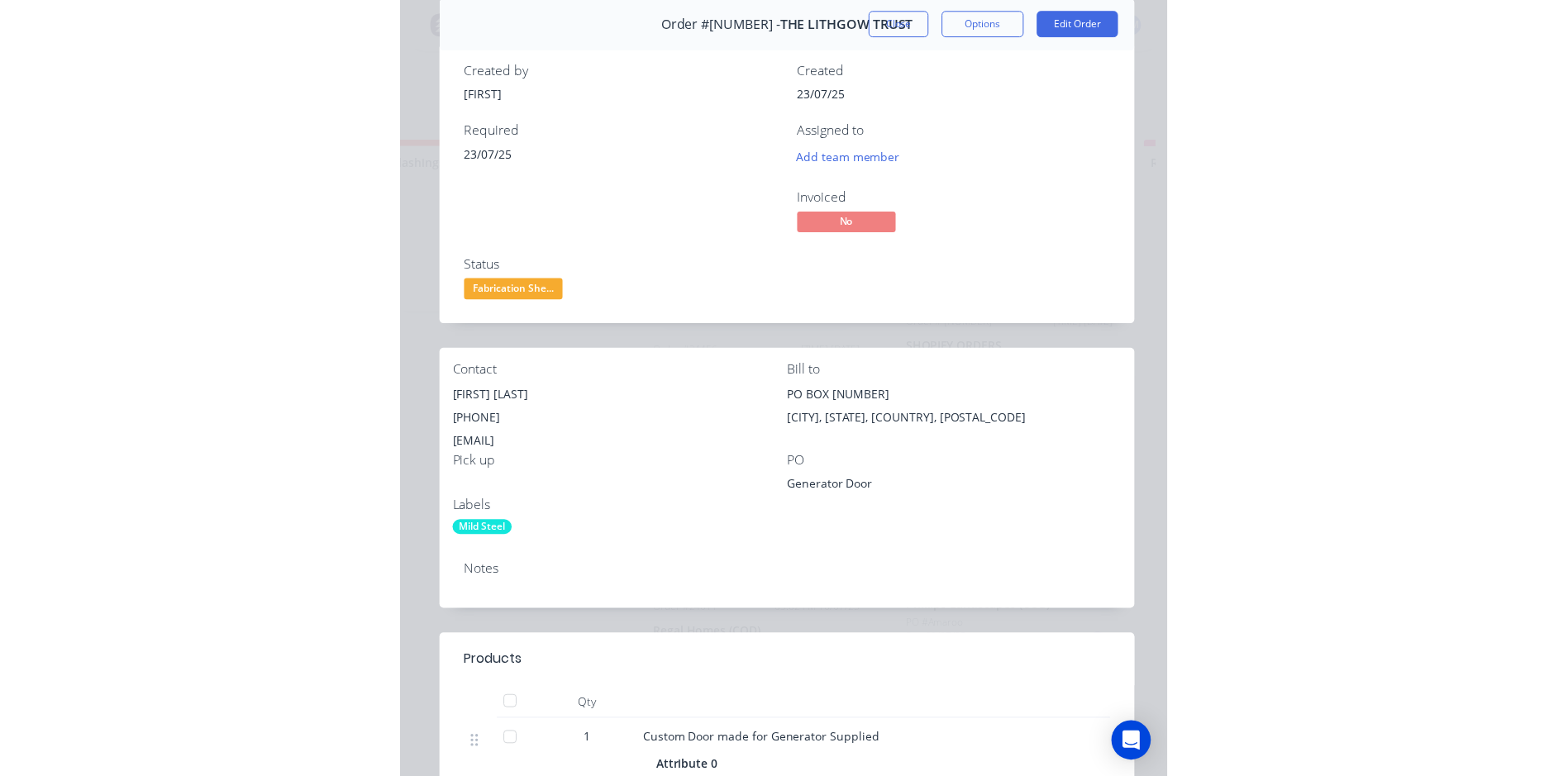 scroll, scrollTop: 0, scrollLeft: 0, axis: both 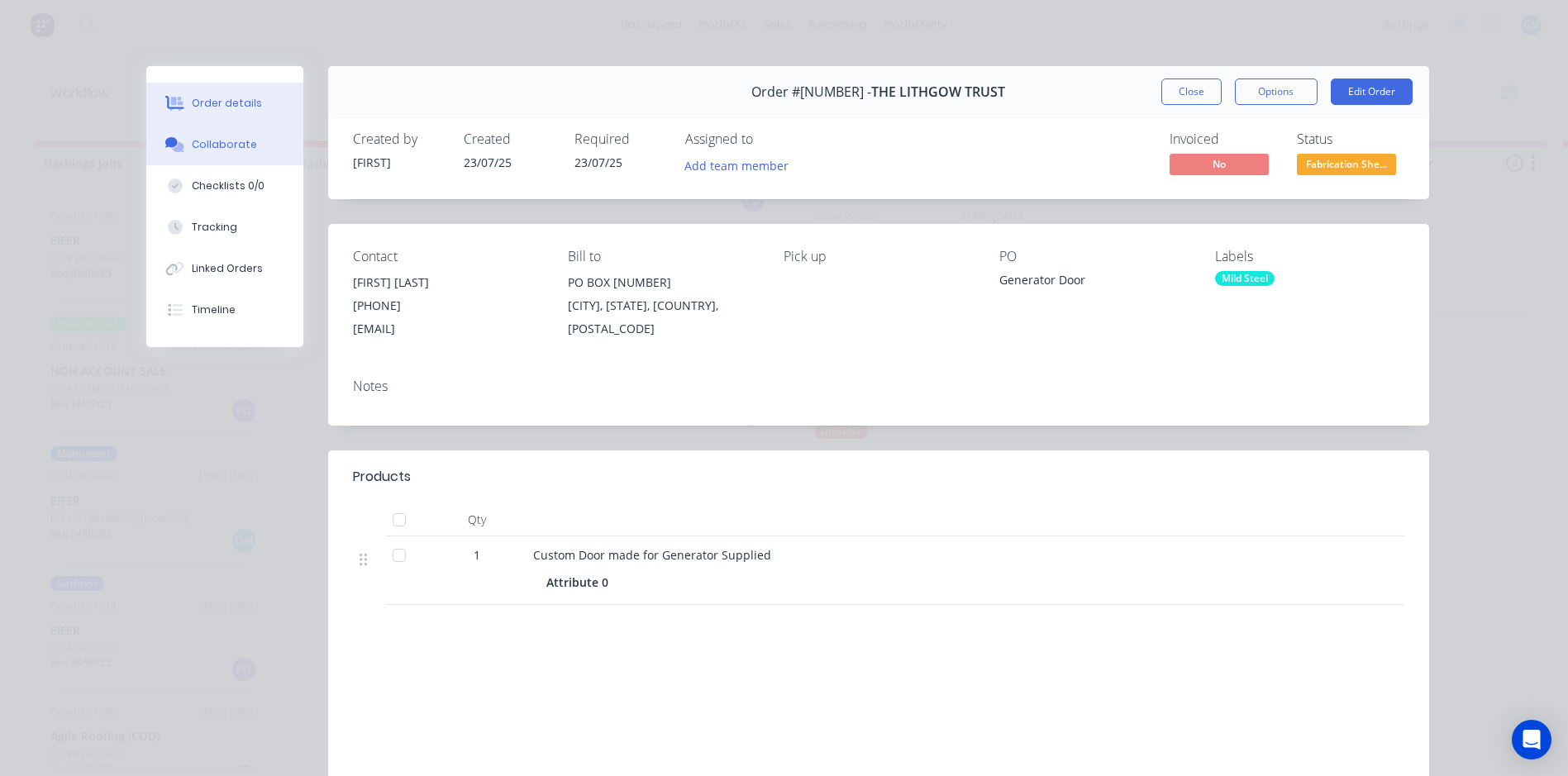 click on "Collaborate" at bounding box center [224, 145] 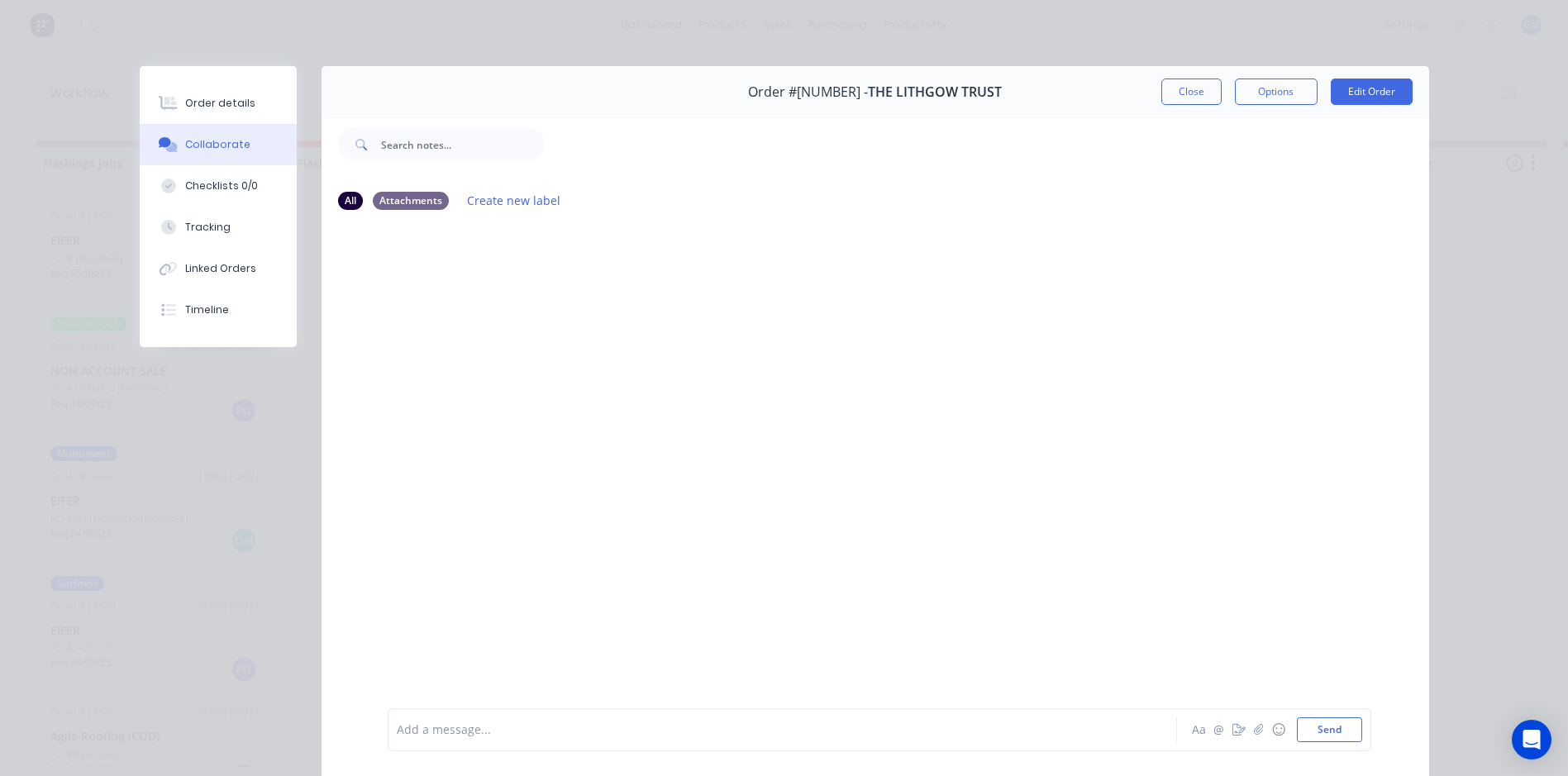 drag, startPoint x: 417, startPoint y: 238, endPoint x: 498, endPoint y: 282, distance: 92.17917 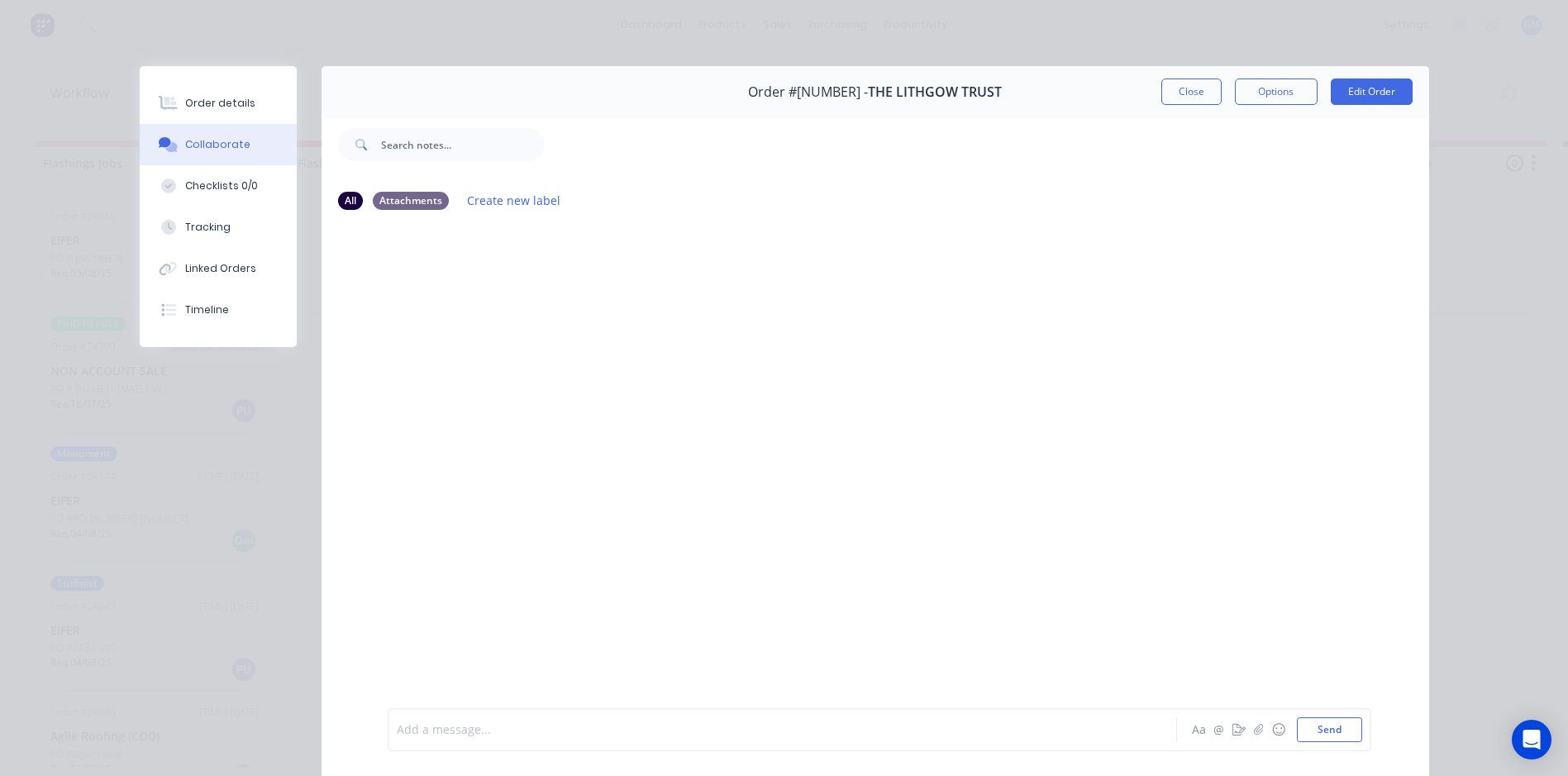click at bounding box center (759, 730) 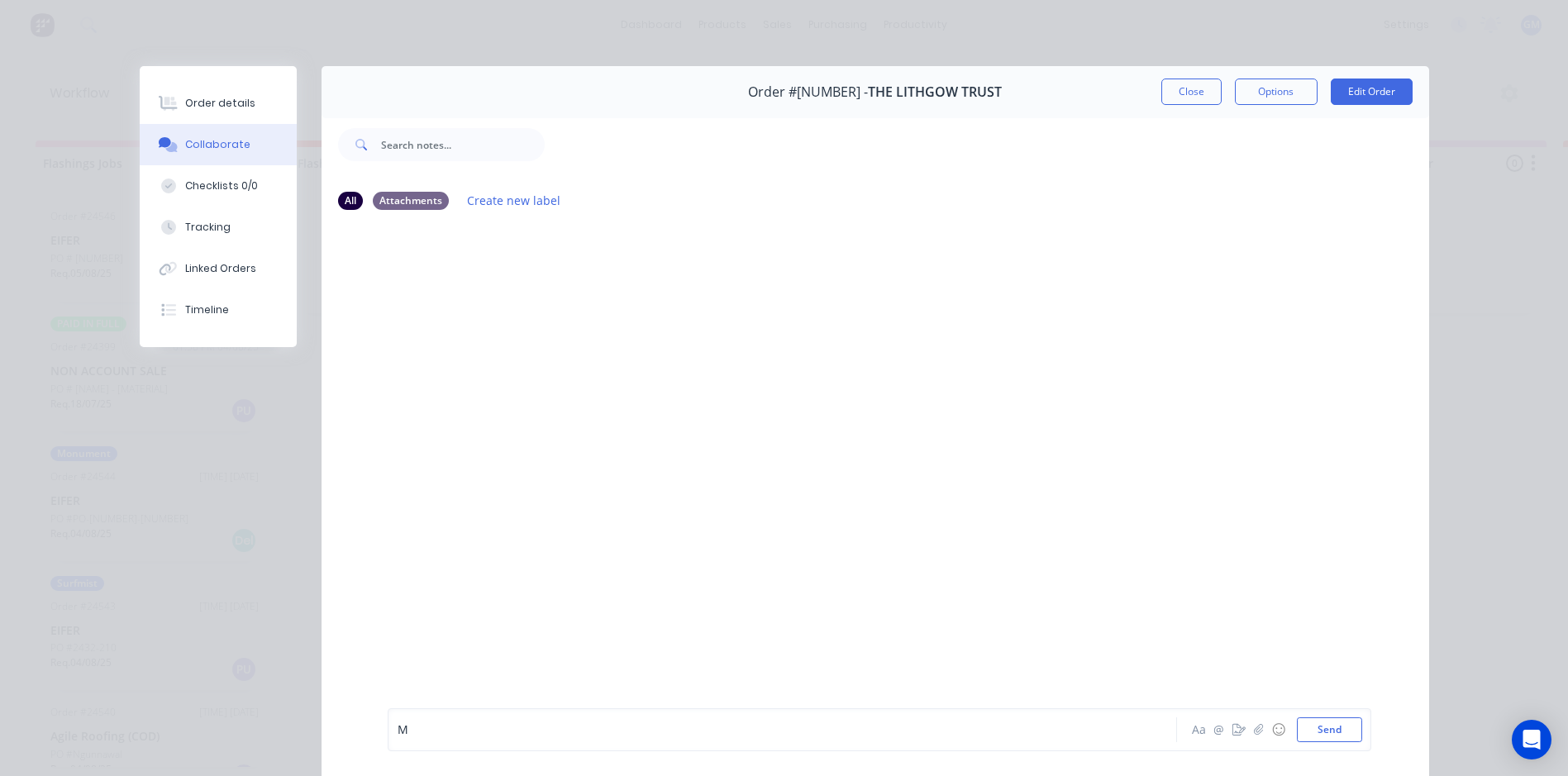 type 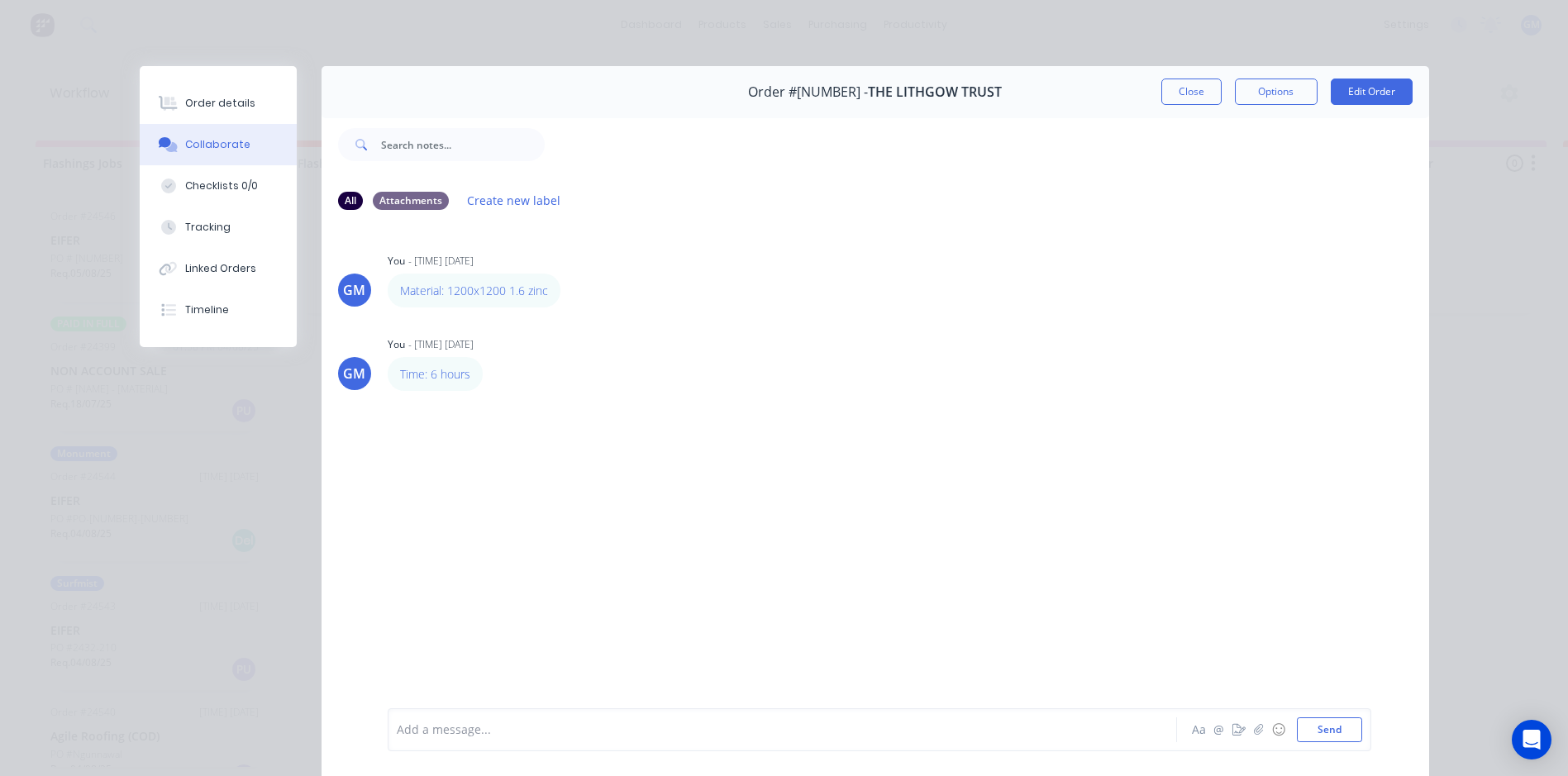 click on "Close" at bounding box center [1191, 92] 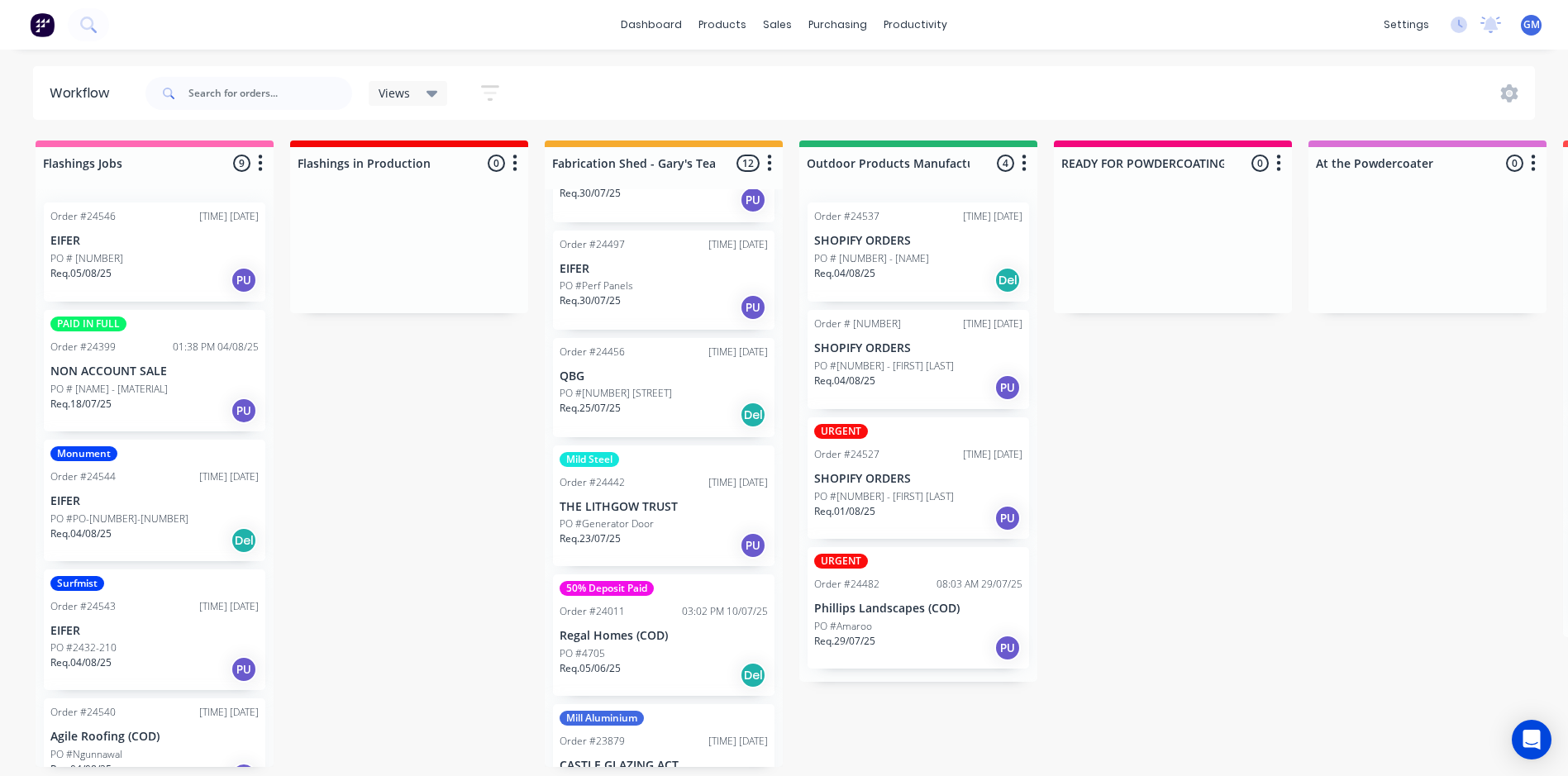 click on "PO #Generator Door" at bounding box center (664, 524) 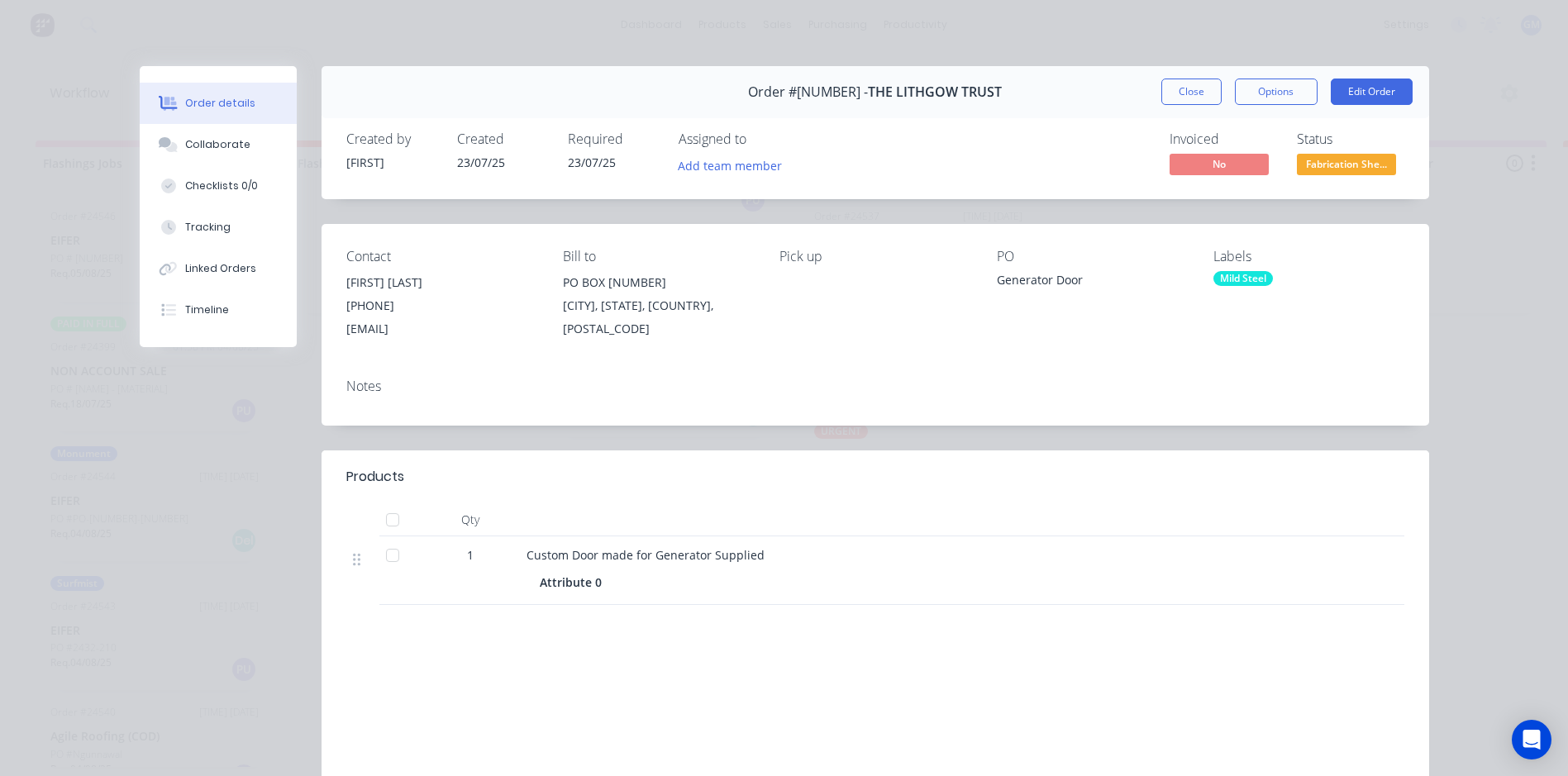 click on "Mild Steel" at bounding box center [1243, 279] 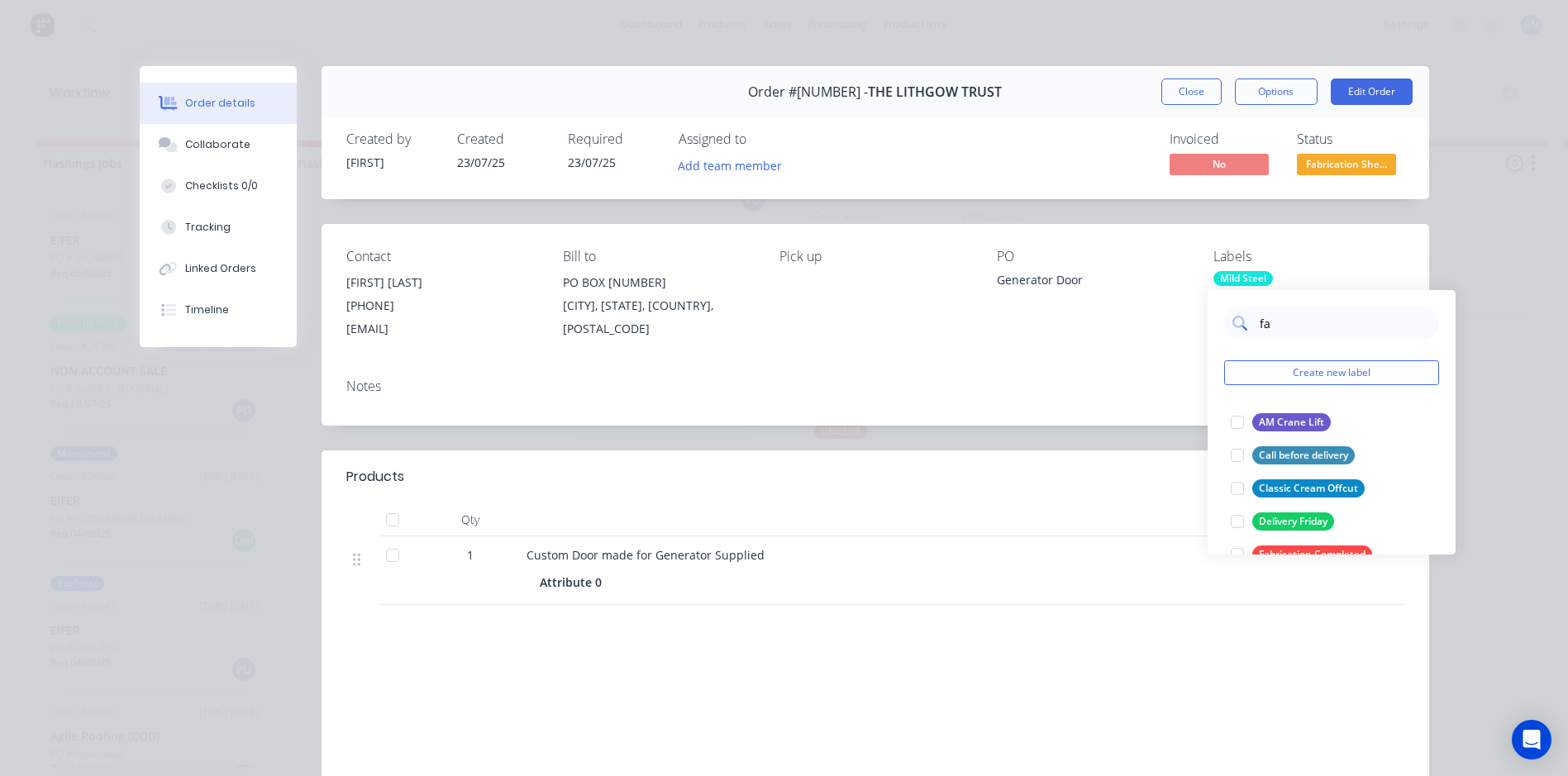 type on "fab" 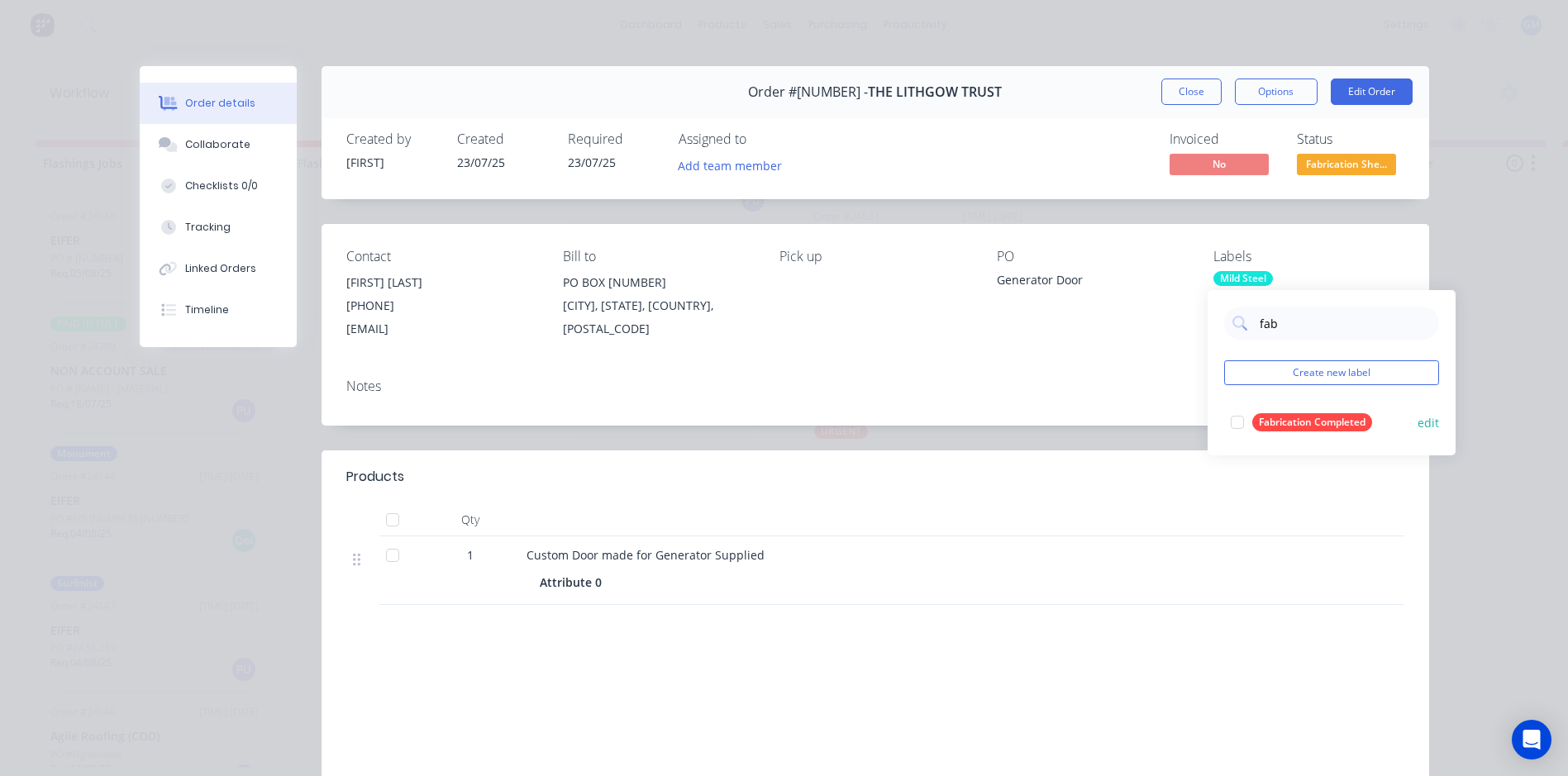 click at bounding box center (1237, 422) 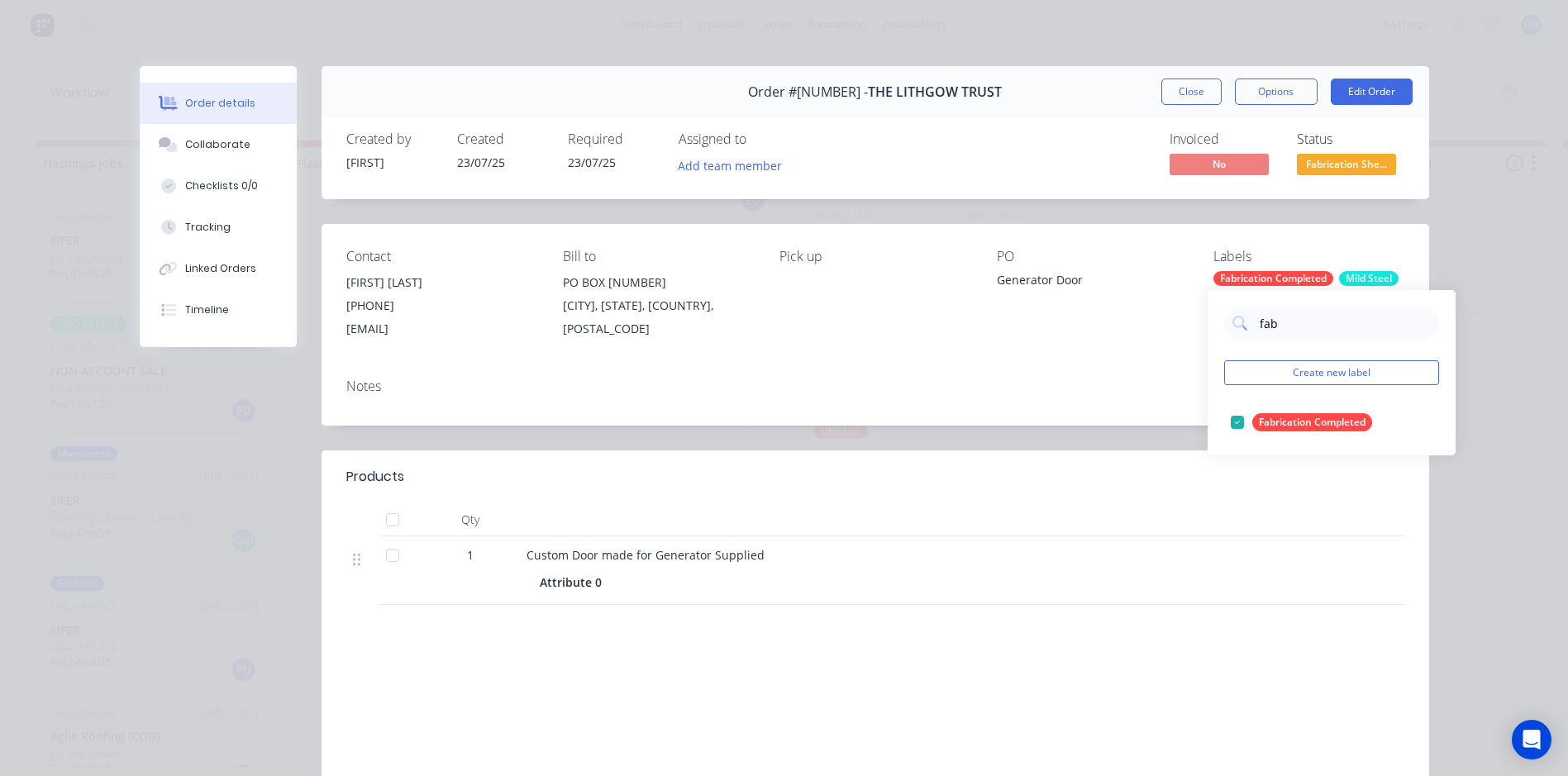 click on "Contact Peter Cusack 0418 622 156 peter@cusacks.com.au Bill to PO BOX 1805  Fyshwick, Australian Capital Territory, Australia, 2609 Pick up PO Generator Door Labels Fabrication Completed Mild Steel" at bounding box center (875, 294) 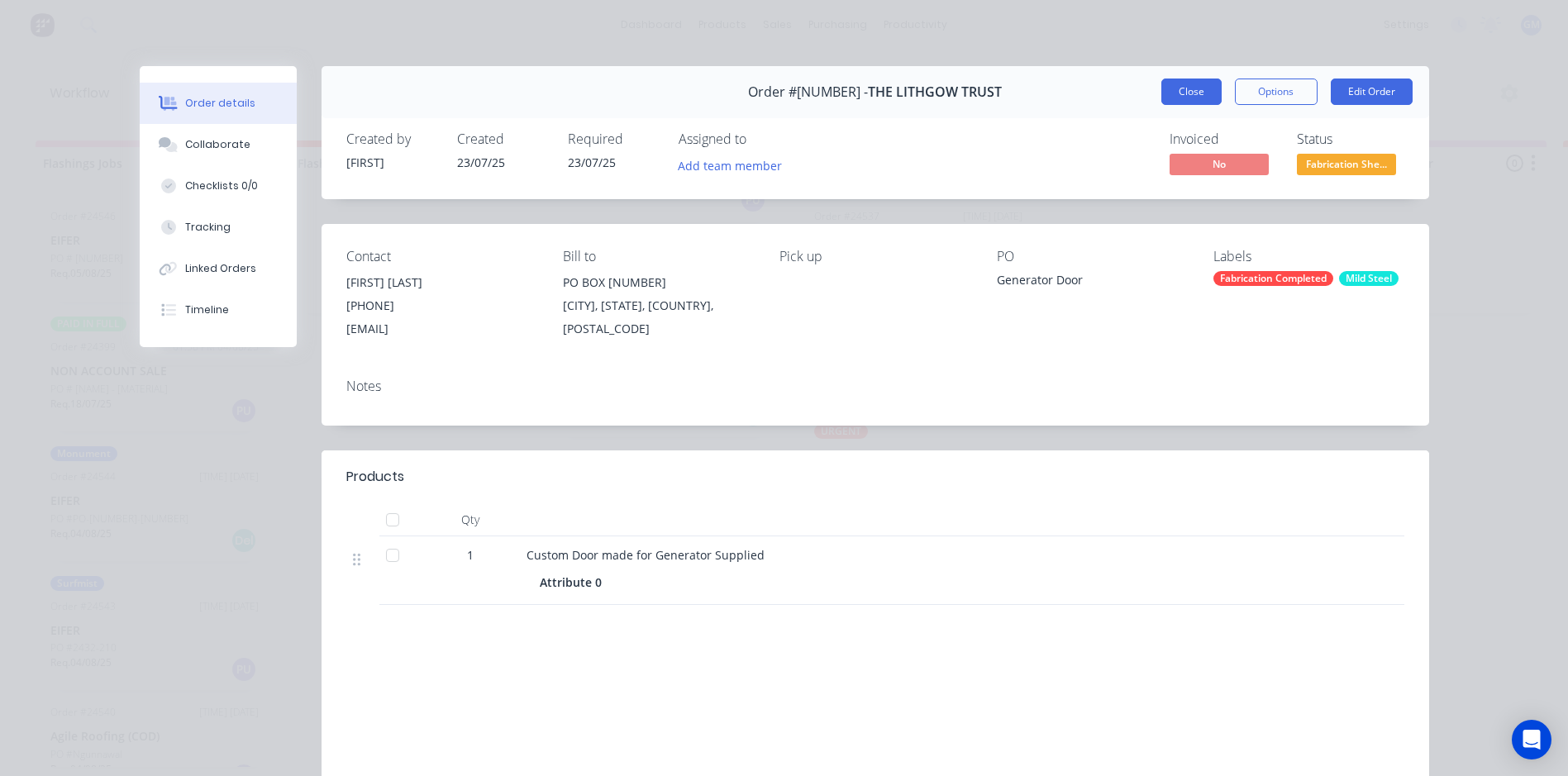 click on "Close" at bounding box center [1191, 92] 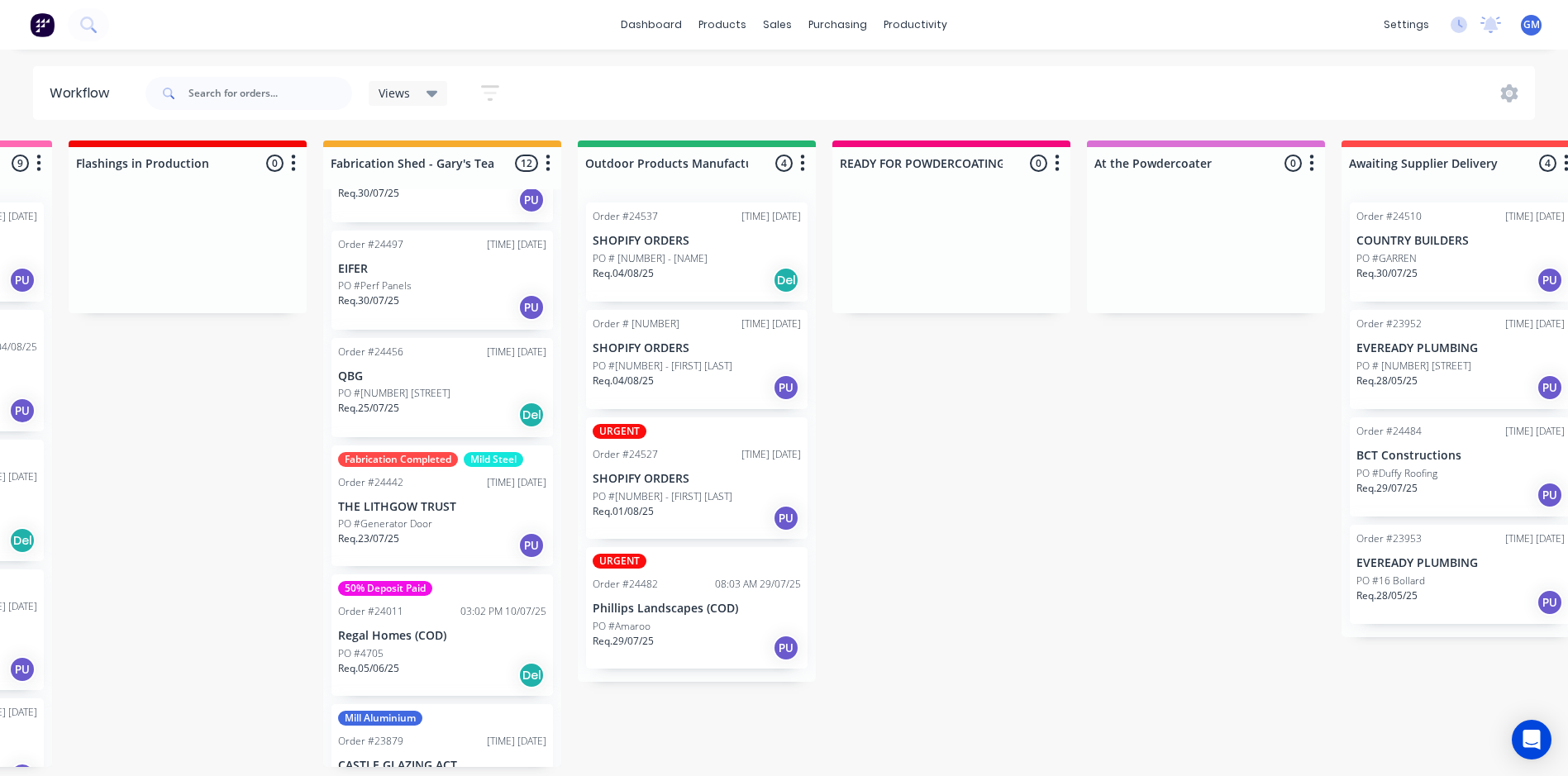 scroll, scrollTop: 0, scrollLeft: 236, axis: horizontal 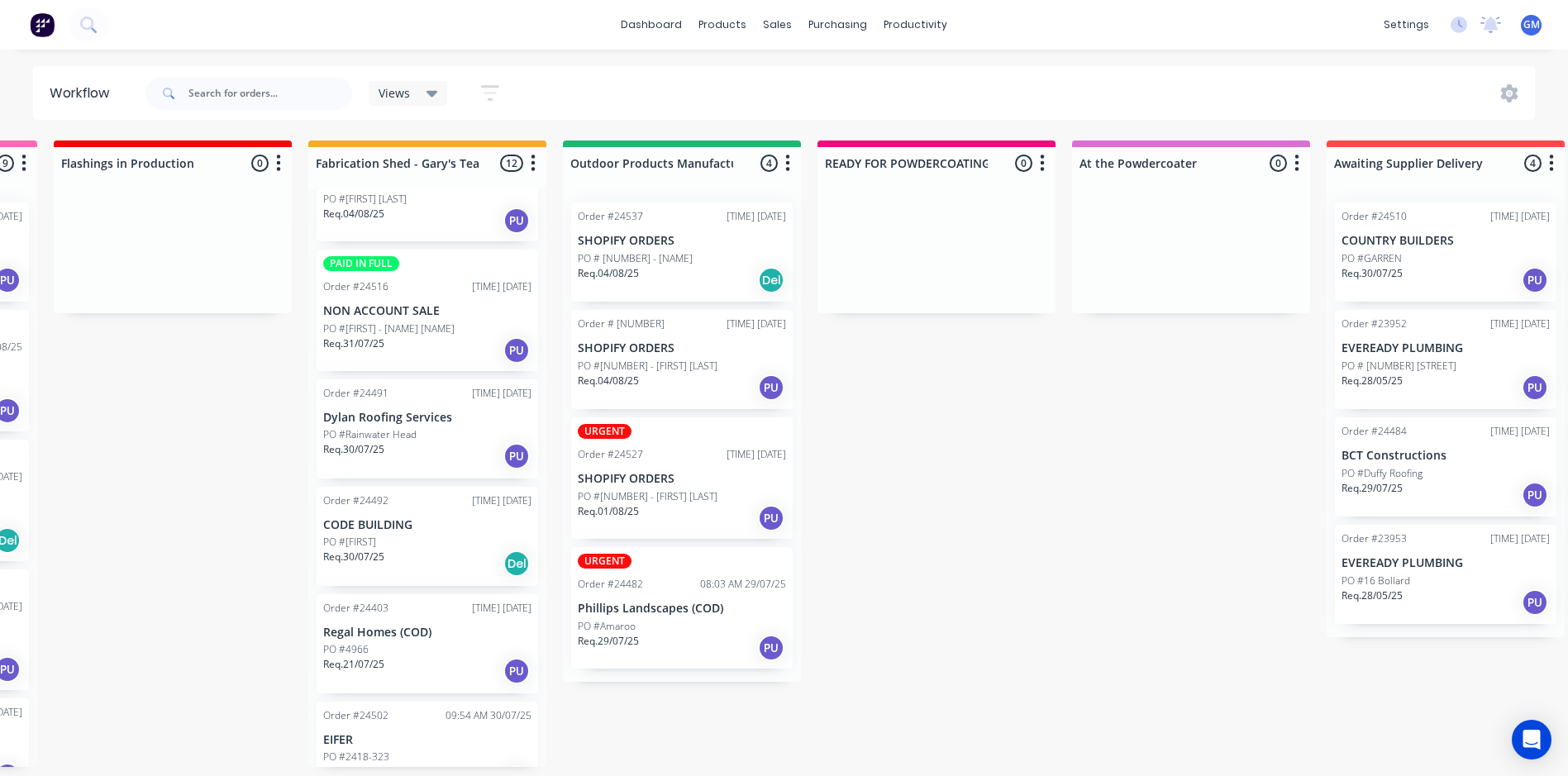 click on "PO #Rainwater Head" at bounding box center [427, 435] 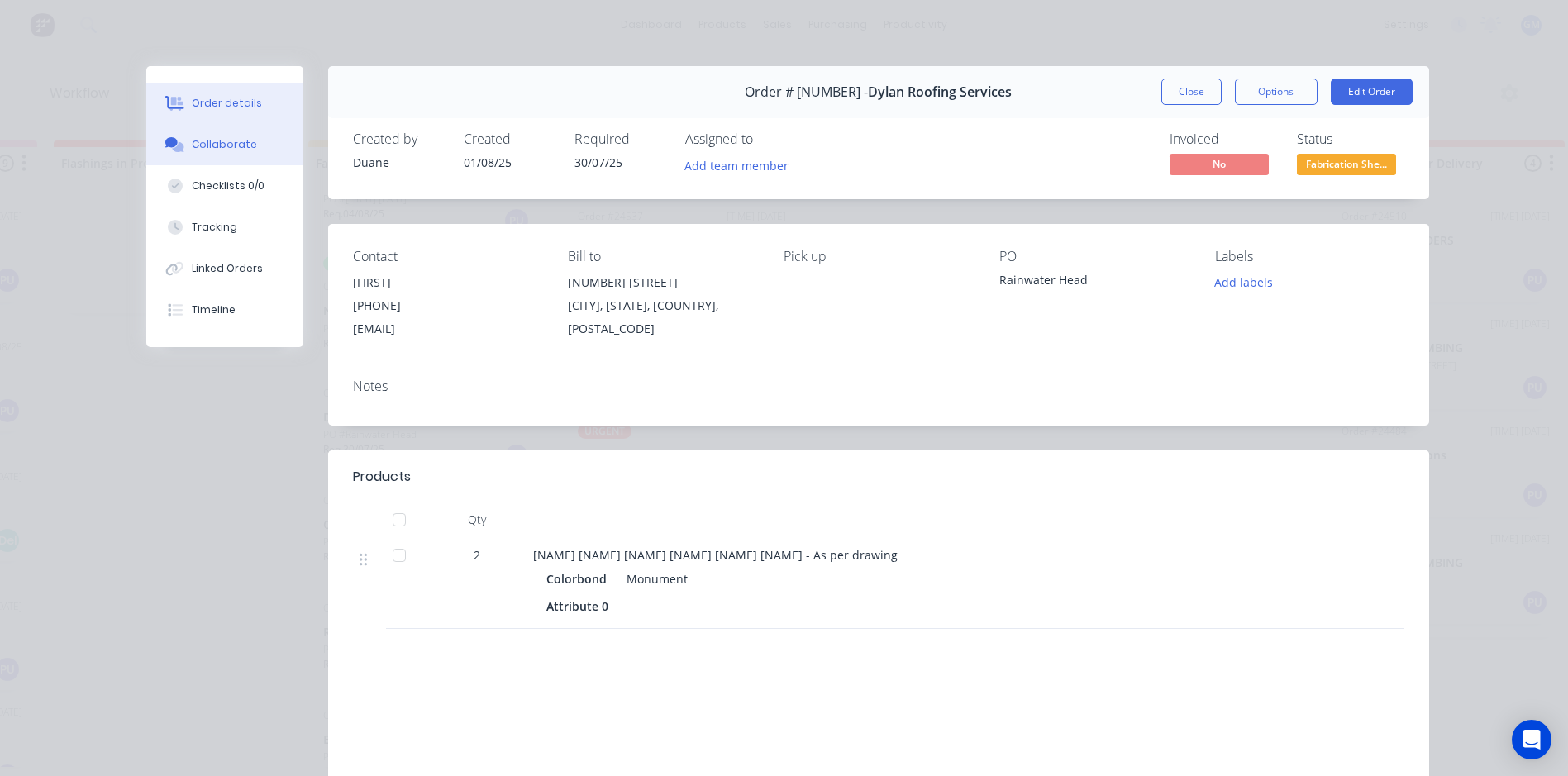 click on "Collaborate" at bounding box center [224, 145] 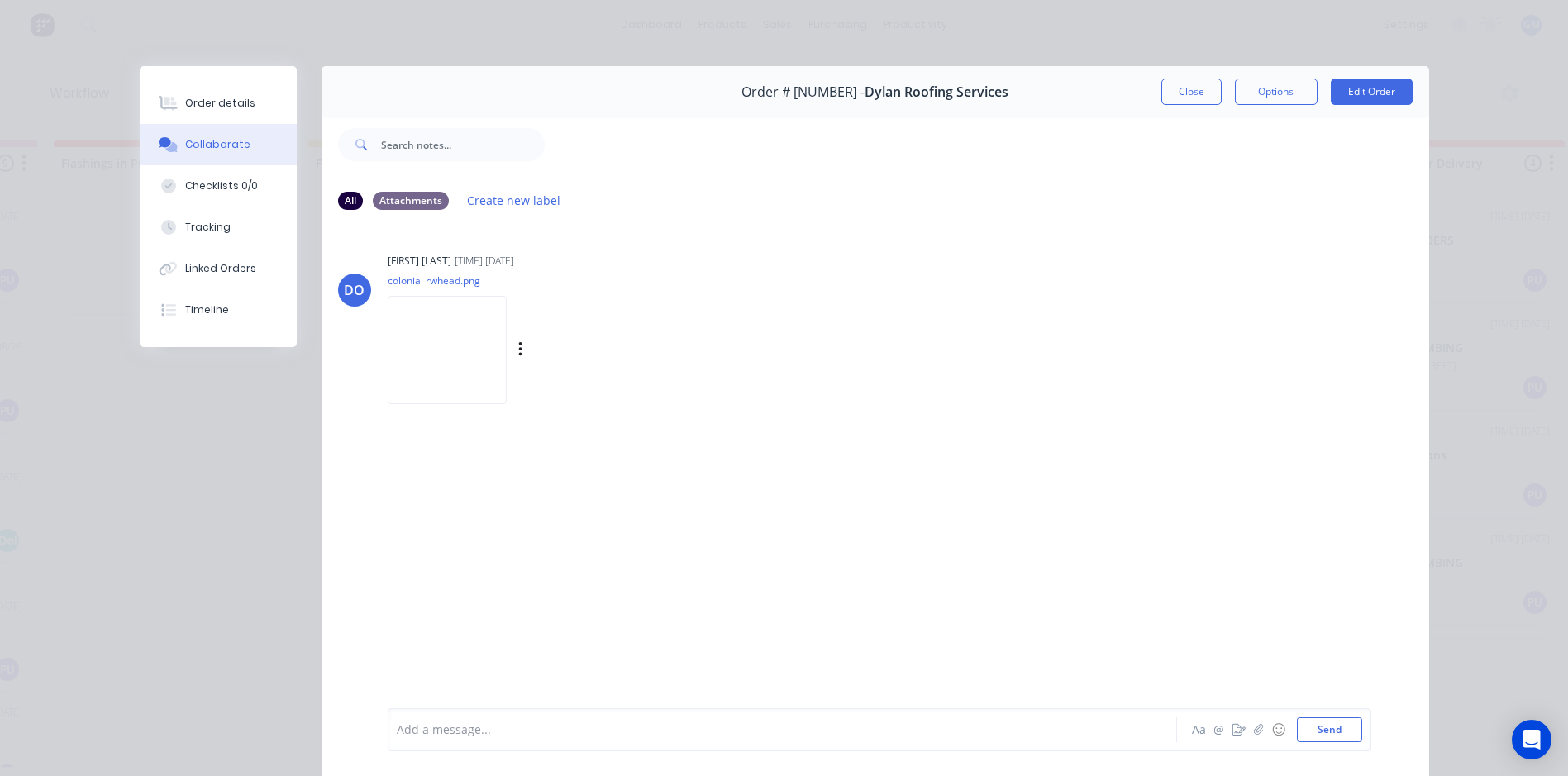 click at bounding box center (447, 350) 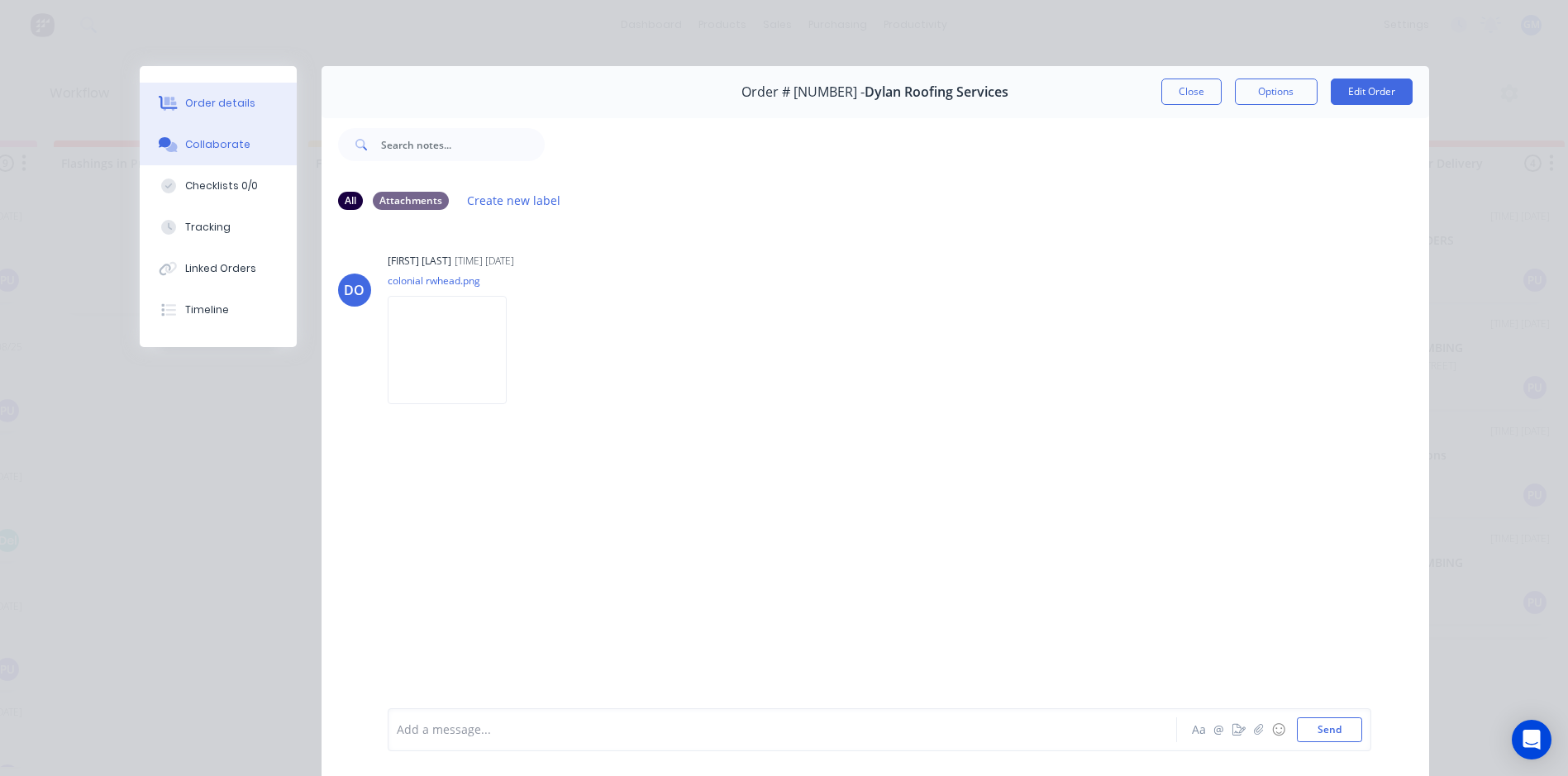 click on "Order details" at bounding box center [218, 103] 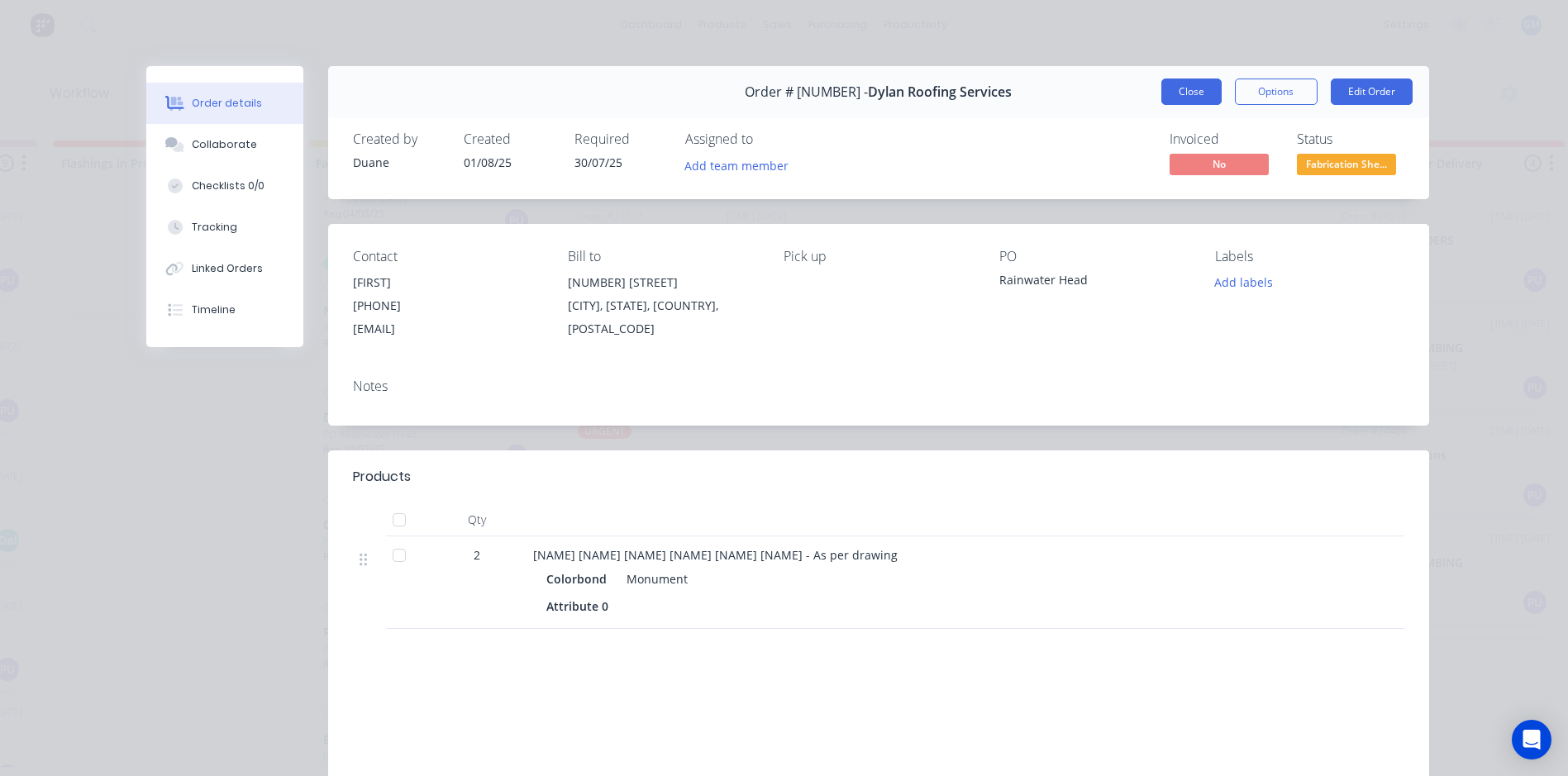 click on "Close" at bounding box center (1191, 92) 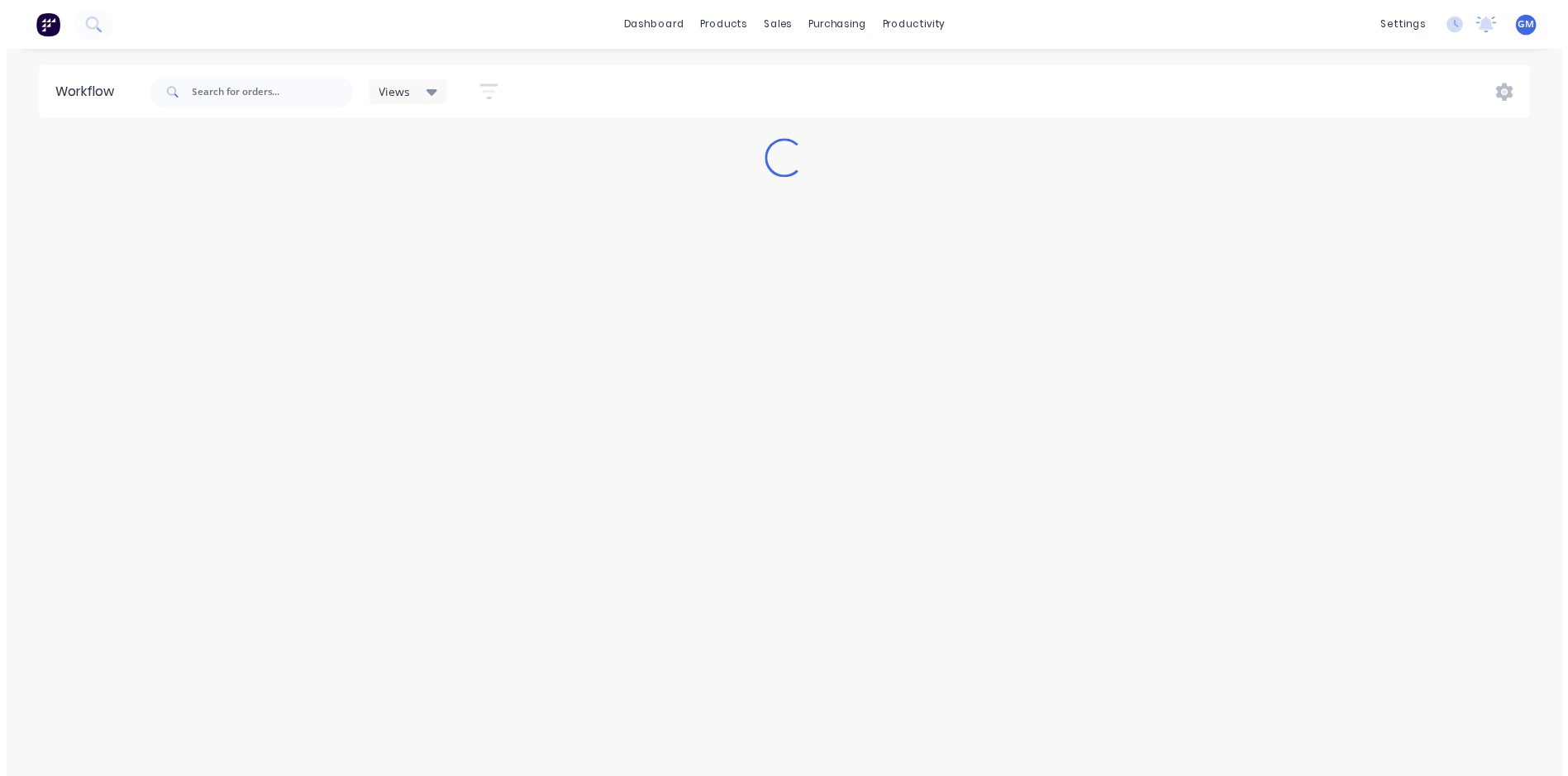 scroll, scrollTop: 0, scrollLeft: 0, axis: both 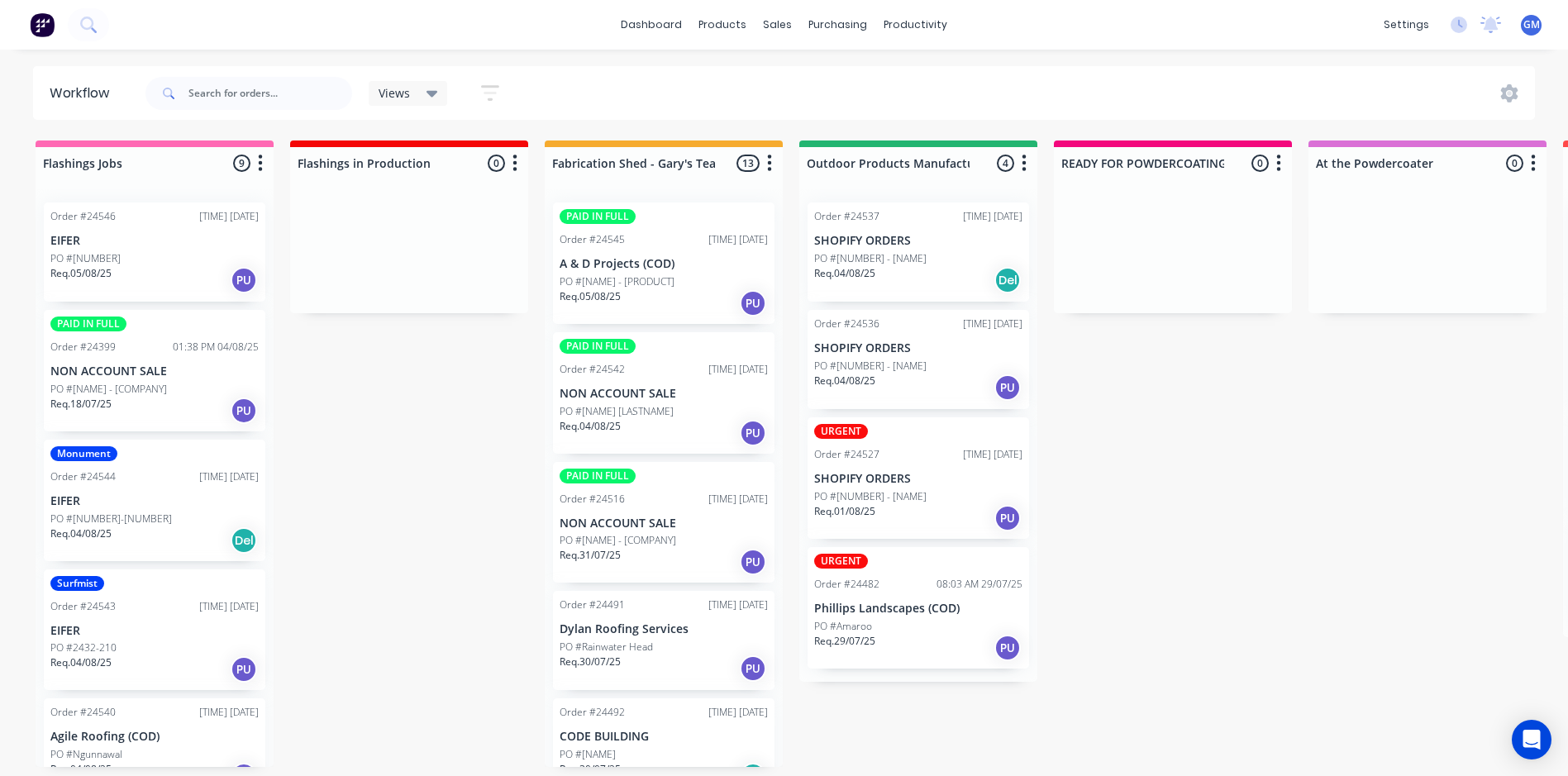 click on "Flashings Jobs 9 Status colour #FF69B4 hex #FF69B4 Save Cancel Notifications Email SMS Summaries Total order value Invoiced to date To be invoiced Sort By Created date Required date Order number Customer name Most recent Delete Order #[NUMBER] [TIME] [DATE] EIFER PO #[NUMBER] Req. [DATE] PU PAID IN FULL Order #[NUMBER] [TIME] [DATE] NON ACCOUNT SALE PO #[NAME] - [NAME] Alum Req. [DATE] PU Monument  Order #[NUMBER] [TIME] [DATE] EIFER PO #[NUMBER]-[NUMBER] Req. [DATE] Del Surfmist  Order #[NUMBER] [TIME] [DATE] EIFER PO #[NUMBER]-[NUMBER] Req. [DATE] PU Order #[NUMBER] [TIME] [DATE] Agile Roofing (COD) PO #[CITY]  Req. [DATE] PU Night sky Order #[NUMBER] [TIME] [DATE] EIFER PO #[NUMBER]-[NUMBER] Req. [DATE] PU Dune Order #[NUMBER] [TIME] [DATE] GJ BUILDING SERVICES PO #[NAME] Req. [DATE] Del 0.9mm Zincalume Order #[NUMBER] [TIME] [DATE] EIFER PO #[NUMBER]-[NUMBER] Req. [DATE] PU Unicote Lux MAPLE Order #[NUMBER] [TIME] [DATE] SMR BUILDING GROUP PO #[NUMBER]-[NUMBER] Req. [DATE] Del Flashings in Production 0 #F40707 13" at bounding box center (1725, 454) 